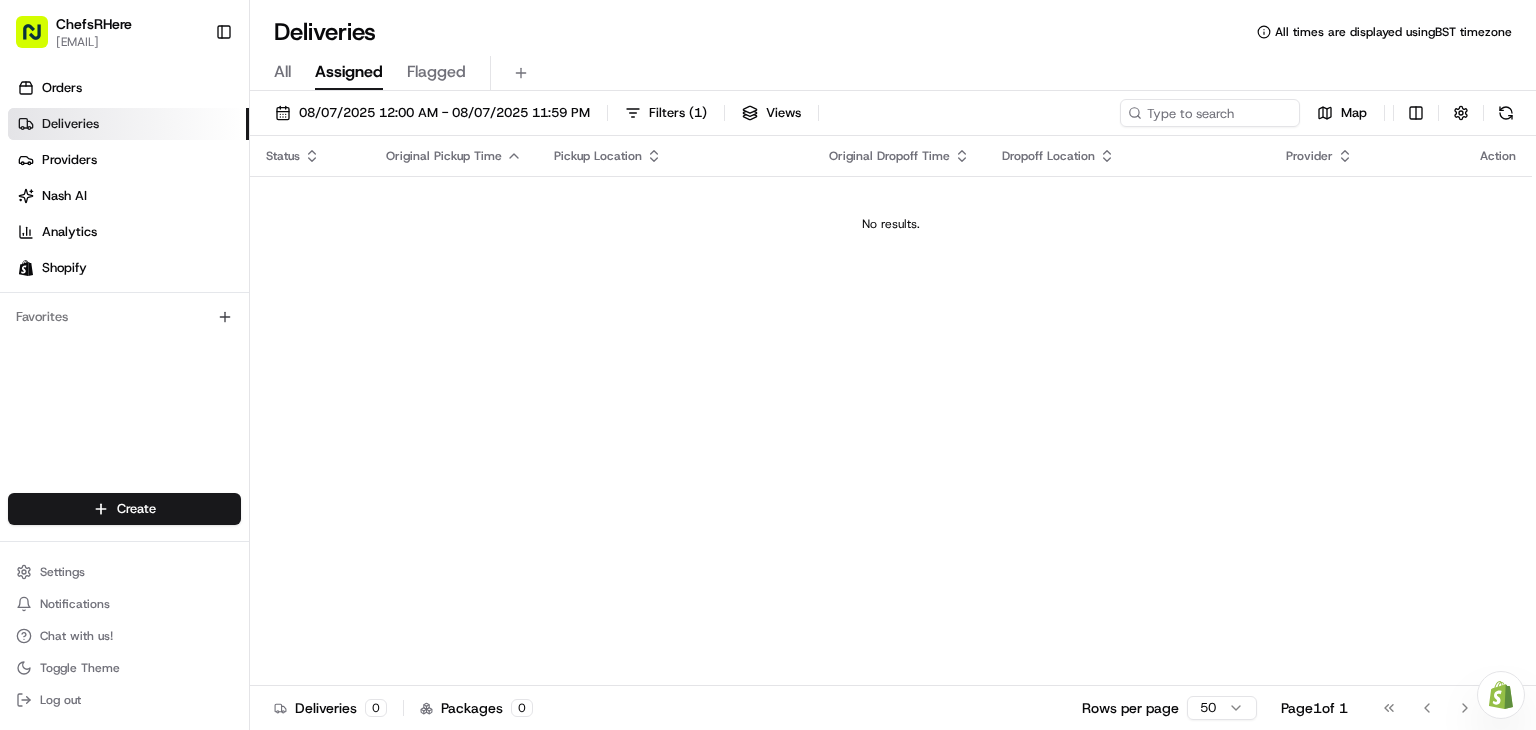scroll, scrollTop: 0, scrollLeft: 0, axis: both 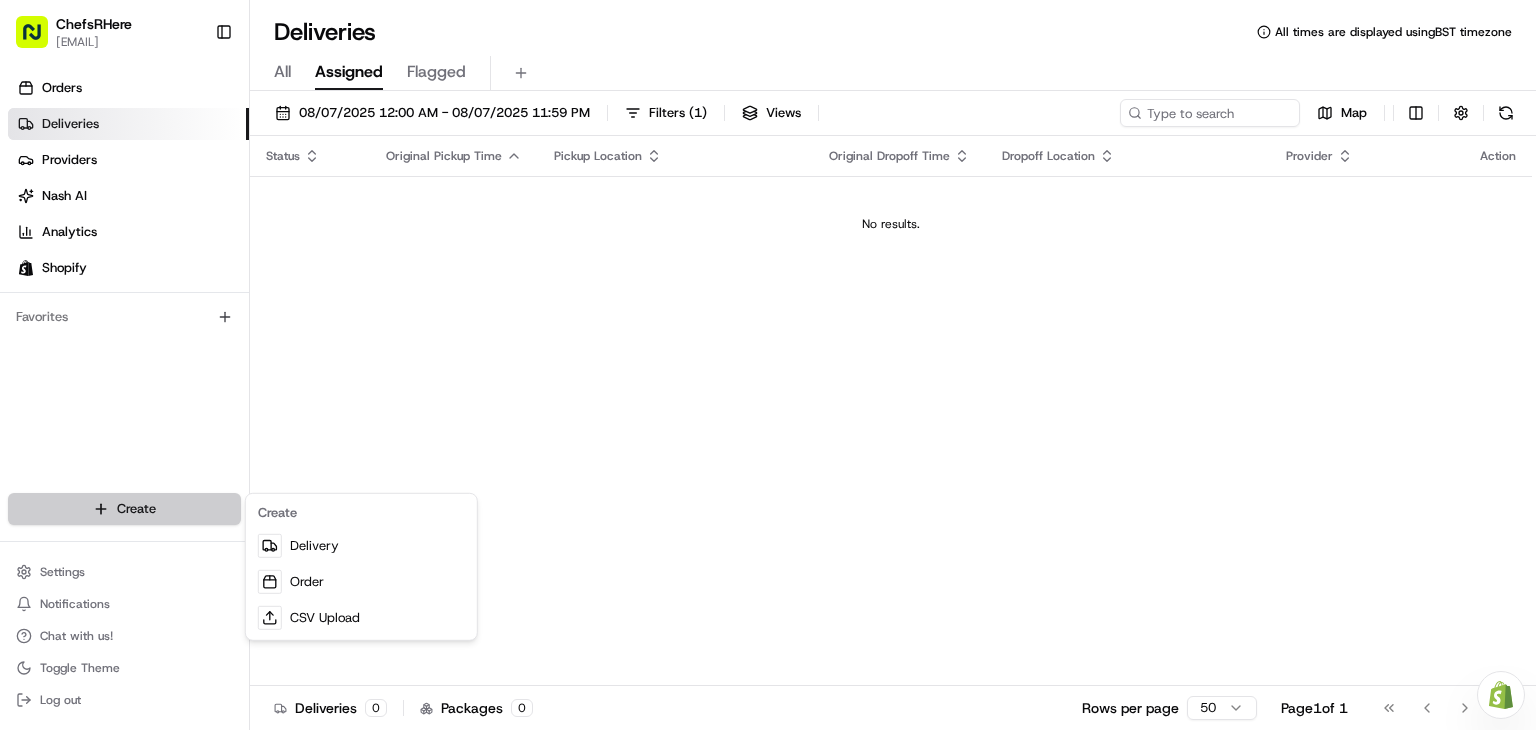 click on "ChefsRHere [EMAIL] Toggle Sidebar Orders Deliveries Providers Nash AI Analytics Shopify Favorites Main Menu Members & Organization Organization Users Roles Preferences Customization Tracking Orchestration Automations Locations Pickup Locations Dropoff Locations Billing Billing Refund Requests Integrations Notification Triggers Webhooks API Keys Request Logs Create Settings Notifications Chat with us! Toggle Theme Log out Need help with your Shopify Onboarding? Reach out to Support by clicking this button! Deliveries All times are displayed using BST timezone All Assigned Flagged [DATE] [TIME] - [DATE] [TIME] Filters ( 1 ) Views Map Status Original Pickup Time Pickup Location Original Dropoff Time Dropoff Location Provider Action No results. Deliveries 0 Packages 0 Rows per page 50 Page 1 of 1 Go to first page Go to previous page Go to next page Go to last page Create Delivery Order CSV Upload" at bounding box center (768, 365) 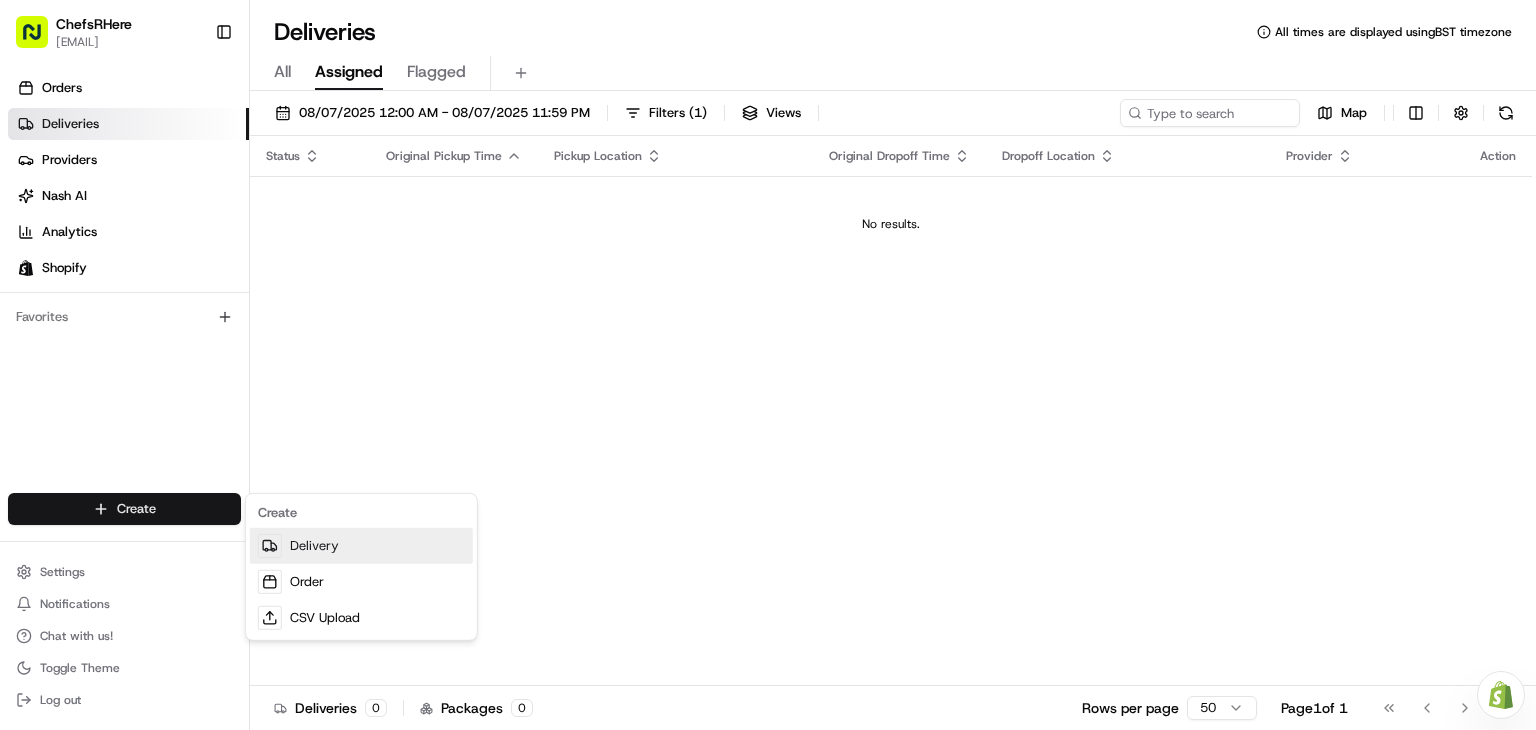 click on "Delivery" at bounding box center (361, 546) 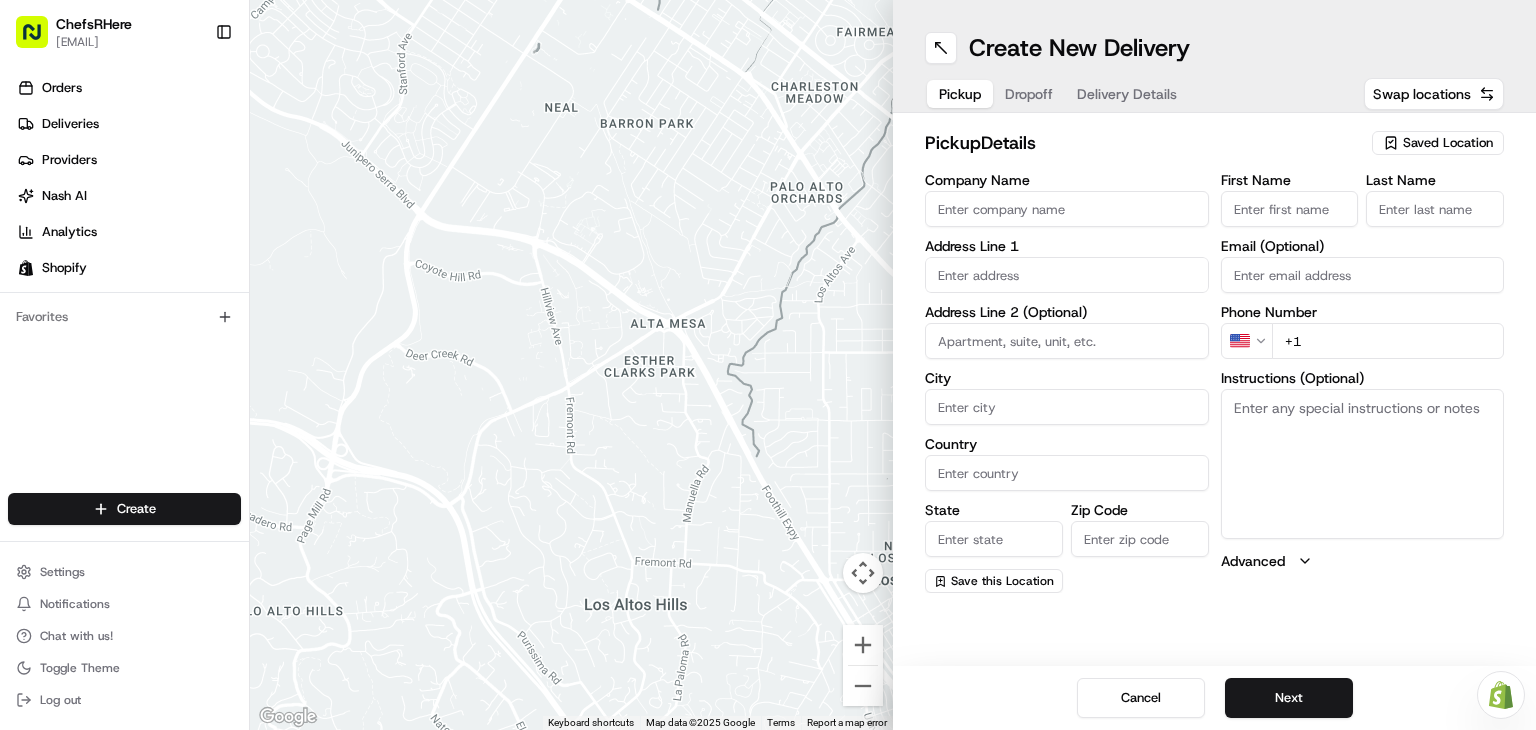 click on "Saved Location" at bounding box center (1448, 143) 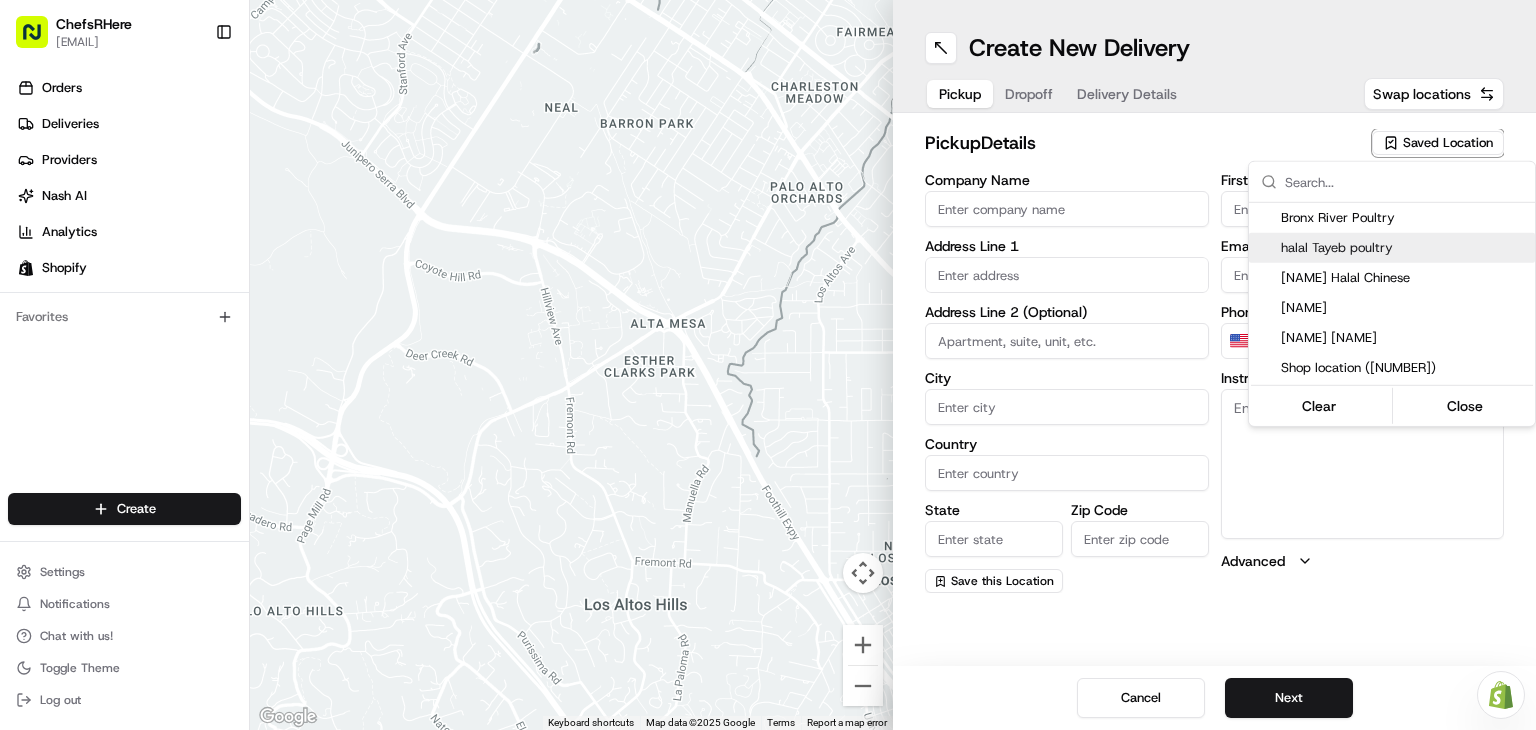 click on "halal Tayeb poultry" at bounding box center (1404, 248) 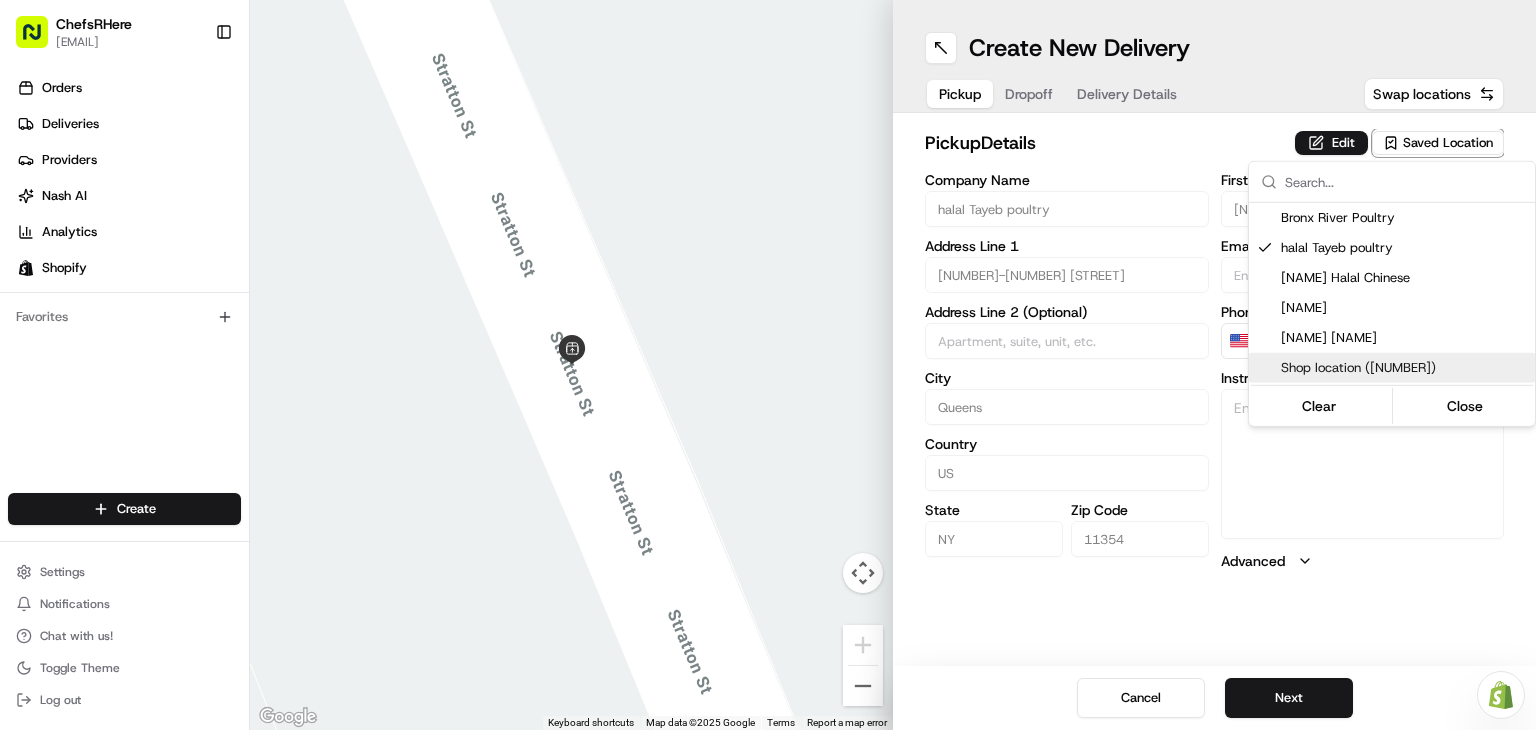 click on "ChefsRHere [EMAIL] Toggle Sidebar Orders Deliveries Providers Nash AI Analytics Shopify Favorites Main Menu Members & Organization Organization Users Roles Preferences Customization Tracking Orchestration Automations Locations Pickup Locations Dropoff Locations Billing Billing Refund Requests Integrations Notification Triggers Webhooks API Keys Request Logs Create Settings Notifications Chat with us! Toggle Theme Log out Need help with your Shopify Onboarding? Reach out to Support by clicking this button! ← Move left → Move right ↑ Move up ↓ Move down + Zoom in - Zoom out Home Jump left by 75% End Jump right by 75% Page Up Jump up by 75% Page Down Jump down by 75% Keyboard shortcuts Map Data Map data ©2025 Google Map data ©2025 Google 2 m Click to toggle between metric and imperial units Terms Report a map error Create New Delivery Pickup Dropoff Delivery Details Swap locations pickup Details Edit Saved Location Company Name halal Tayeb poultry Address Line 1 City" at bounding box center [768, 365] 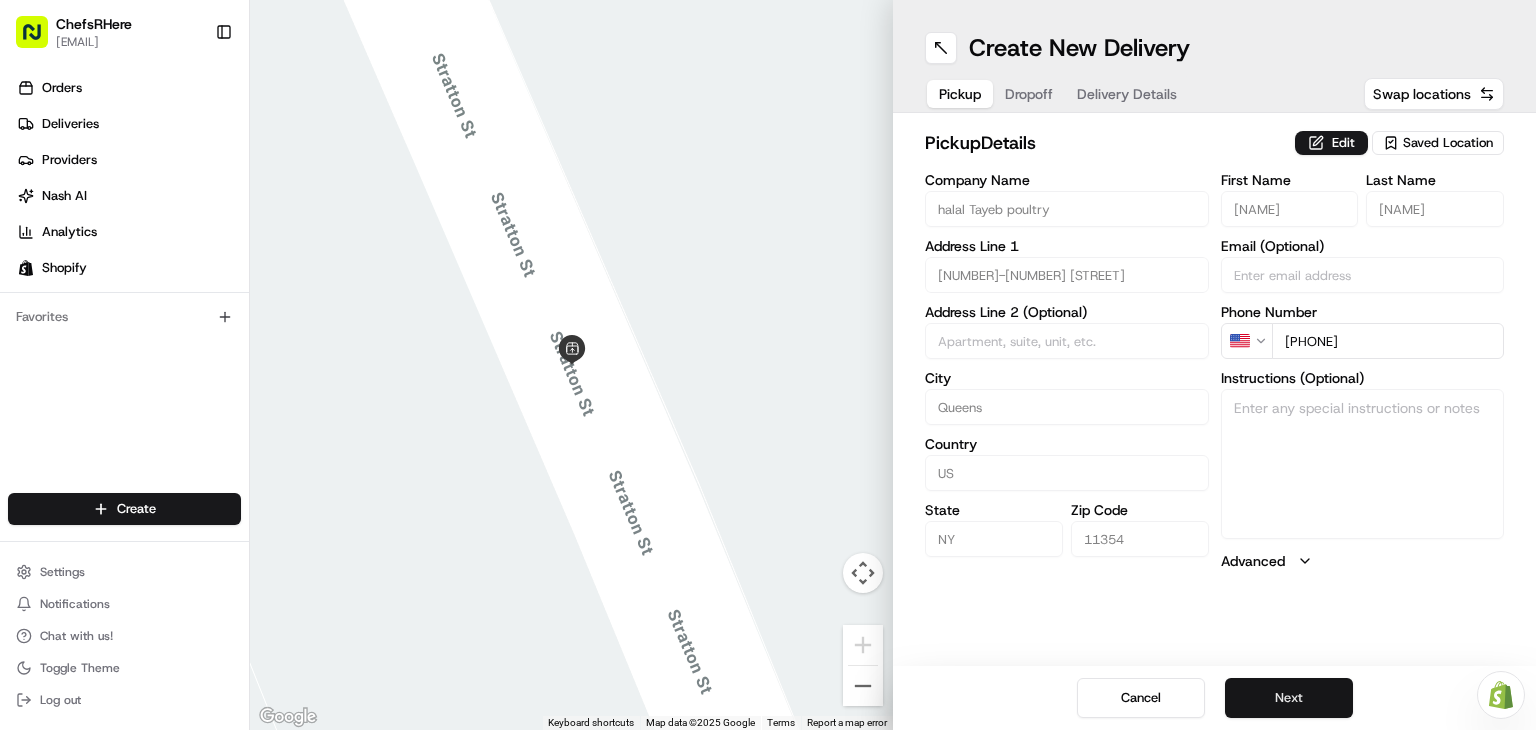 click on "Next" at bounding box center (1289, 698) 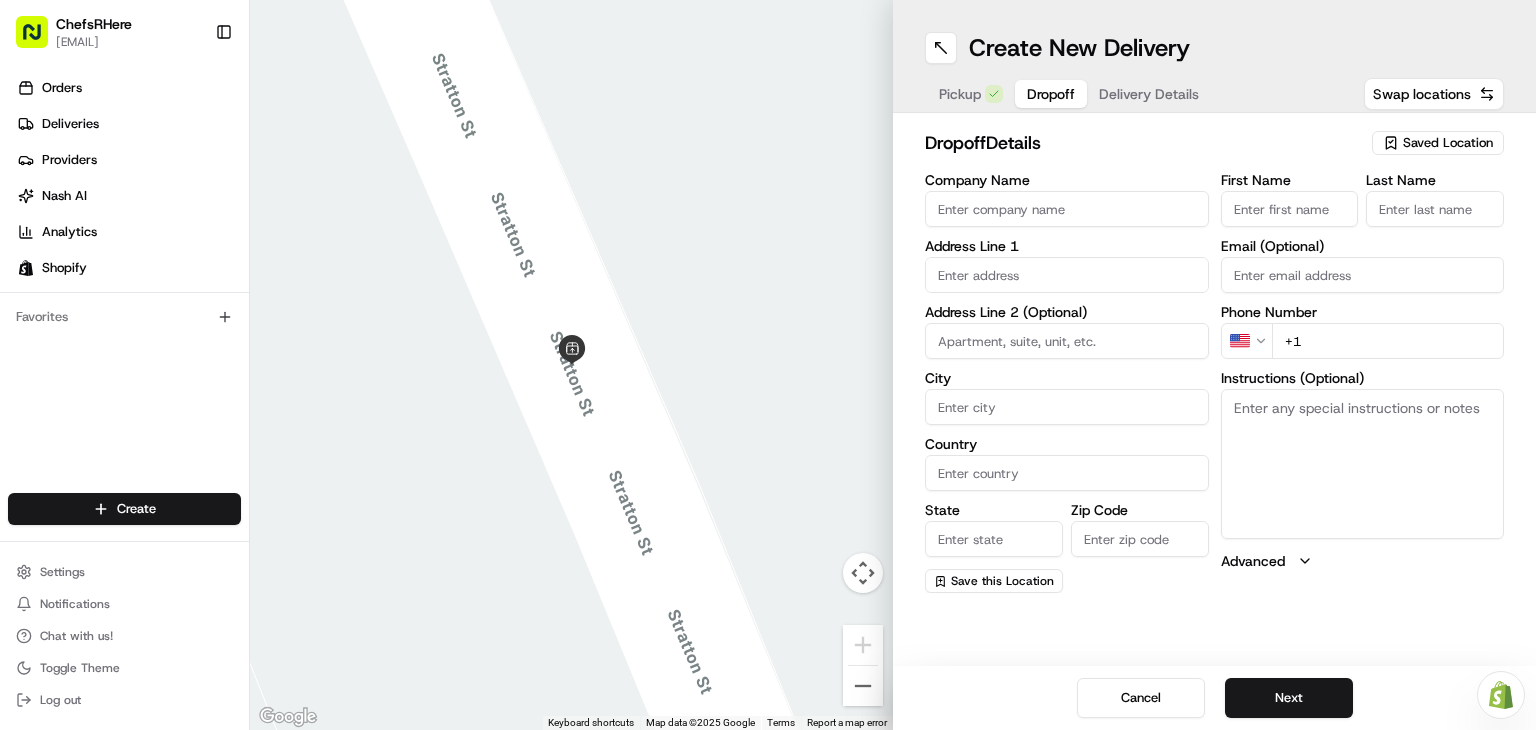 click on "Saved Location" at bounding box center (1448, 143) 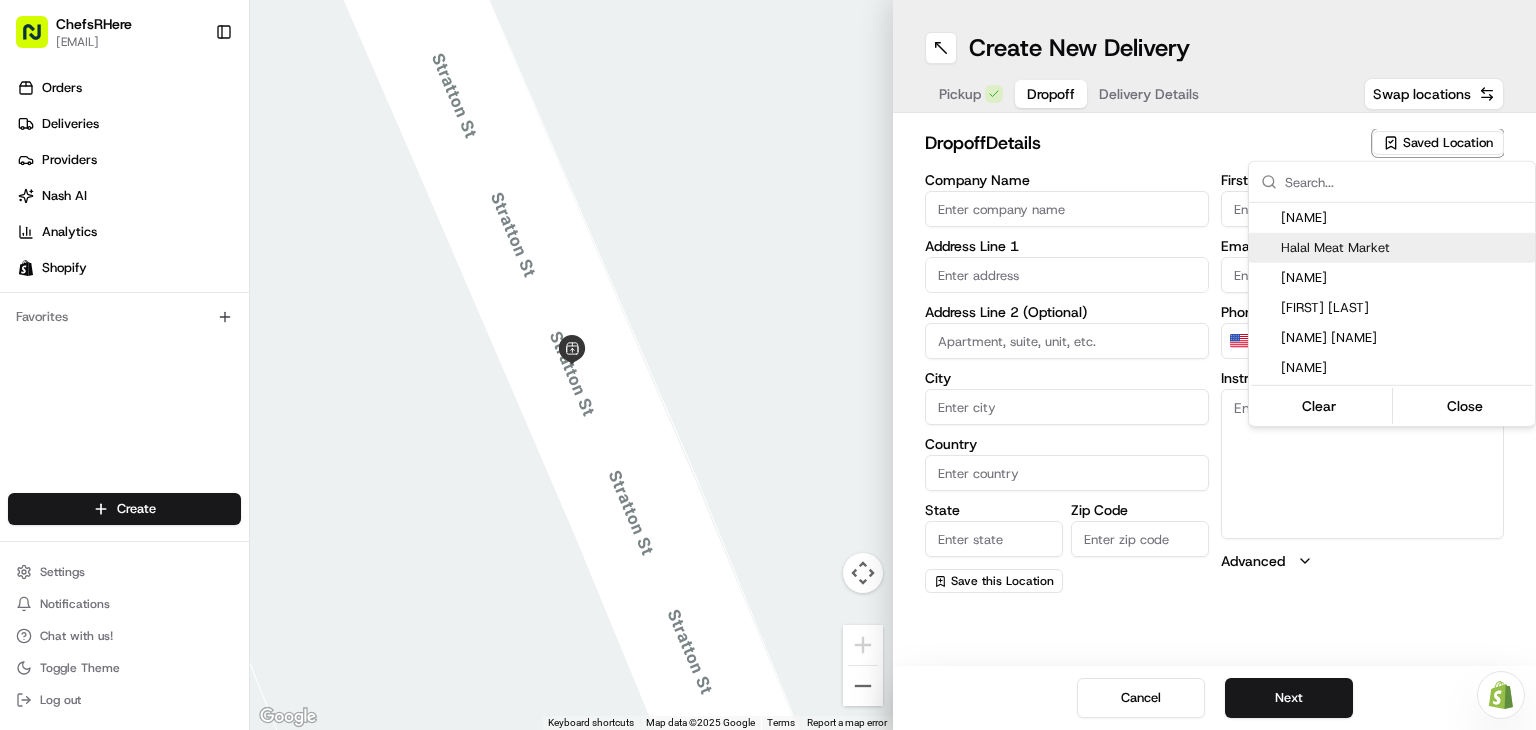 click on "Halal Meat Market" at bounding box center [1404, 248] 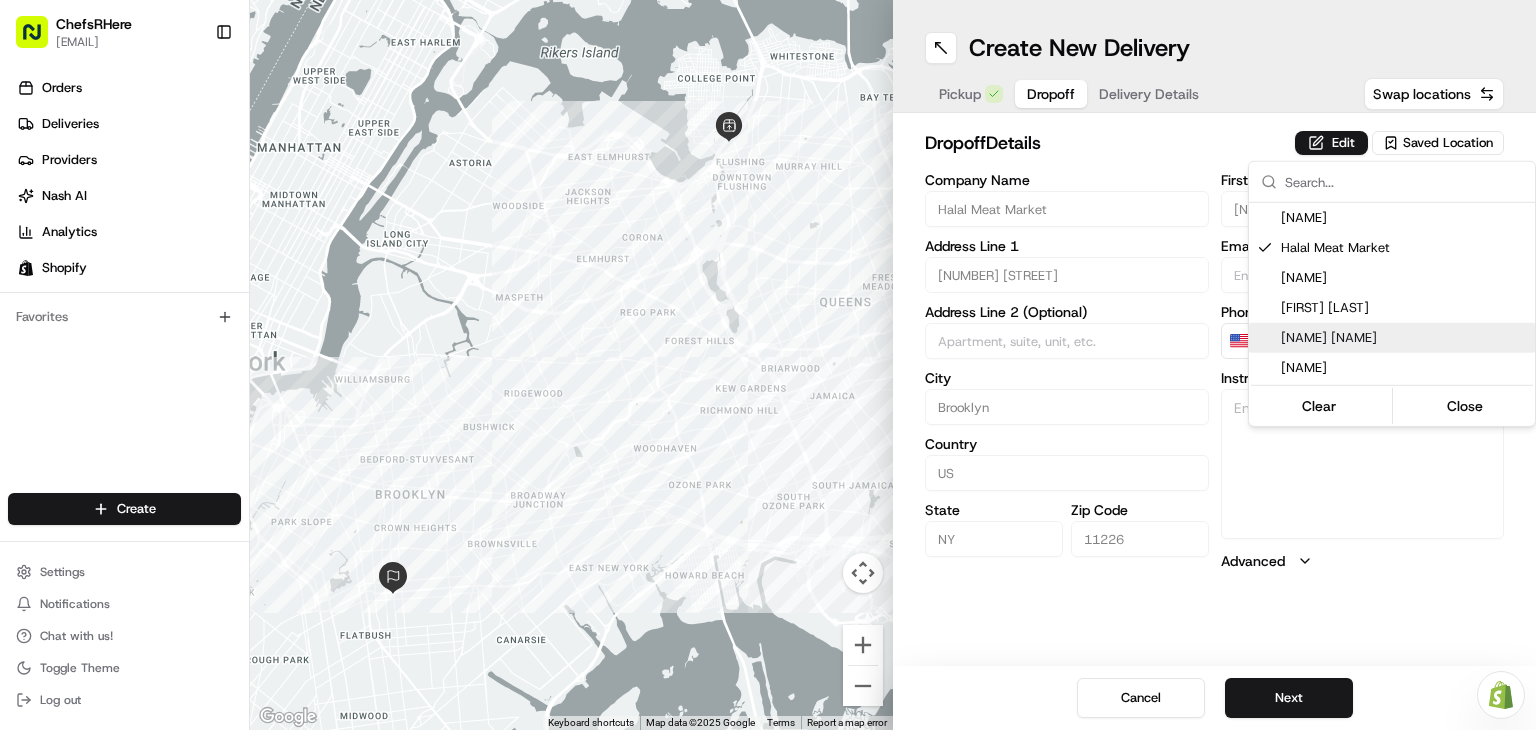 click on "ChefsRHere [EMAIL] Toggle Sidebar Orders Deliveries Providers Nash AI Analytics Shopify Favorites Main Menu Members & Organization Organization Users Roles Preferences Customization Tracking Orchestration Automations Locations Pickup Locations Dropoff Locations Billing Billing Refund Requests Integrations Notification Triggers Webhooks API Keys Request Logs Create Settings Notifications Chat with us! Toggle Theme Log out Need help with your Shopify Onboarding? Reach out to Support by clicking this button! ← Move left → Move right ↑ Move up ↓ Move down + Zoom in - Zoom out Home Jump left by 75% End Jump right by 75% Page Up Jump up by 75% Page Down Jump down by 75% Keyboard shortcuts Map Data Map data ©2025 Google Map data ©2025 Google 2 km Click to toggle between metric and imperial units Terms Report a map error Create New Delivery Pickup Dropoff Delivery Details Swap locations dropoff Details Edit Saved Location Company Name Halal Meat Market Address Line 1" at bounding box center (768, 365) 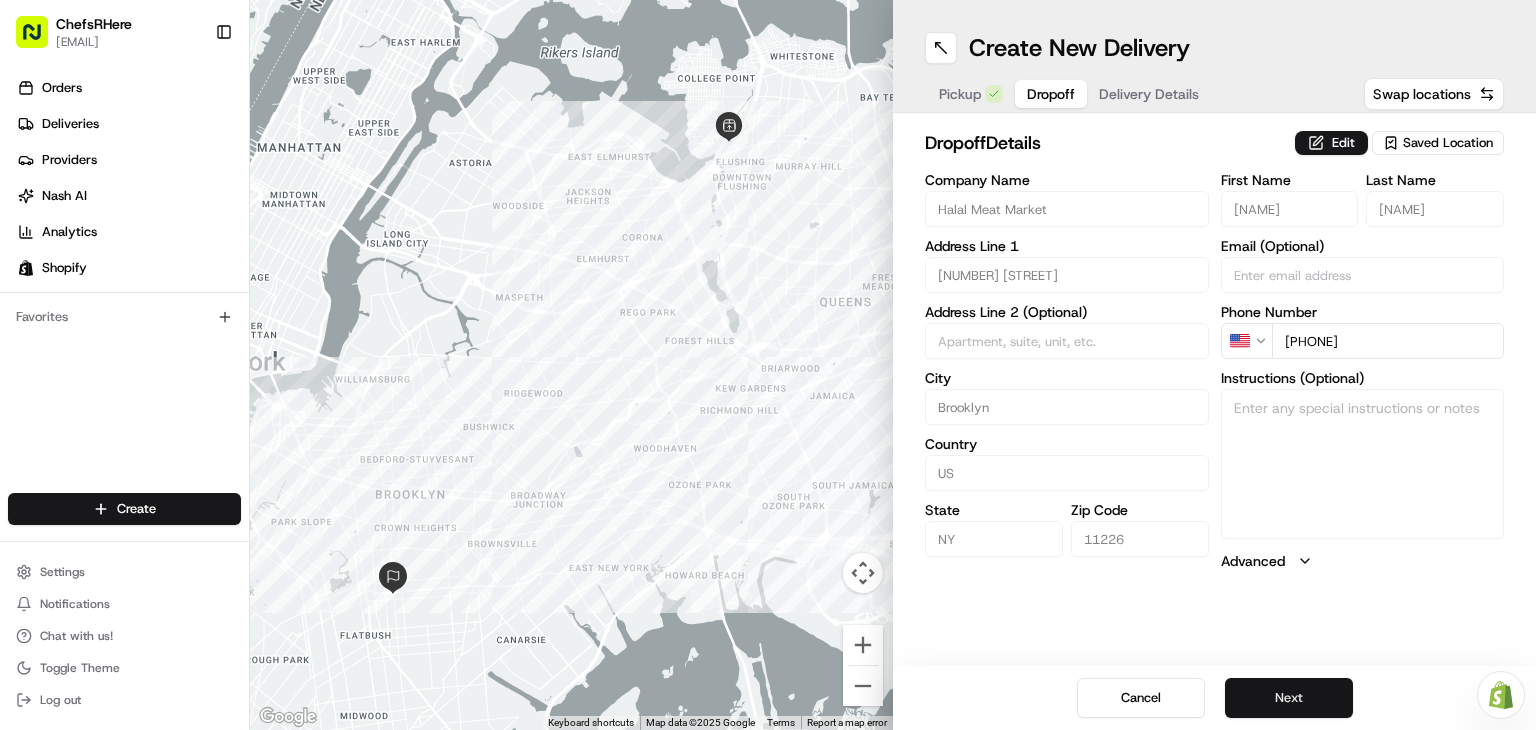 click on "Next" at bounding box center (1289, 698) 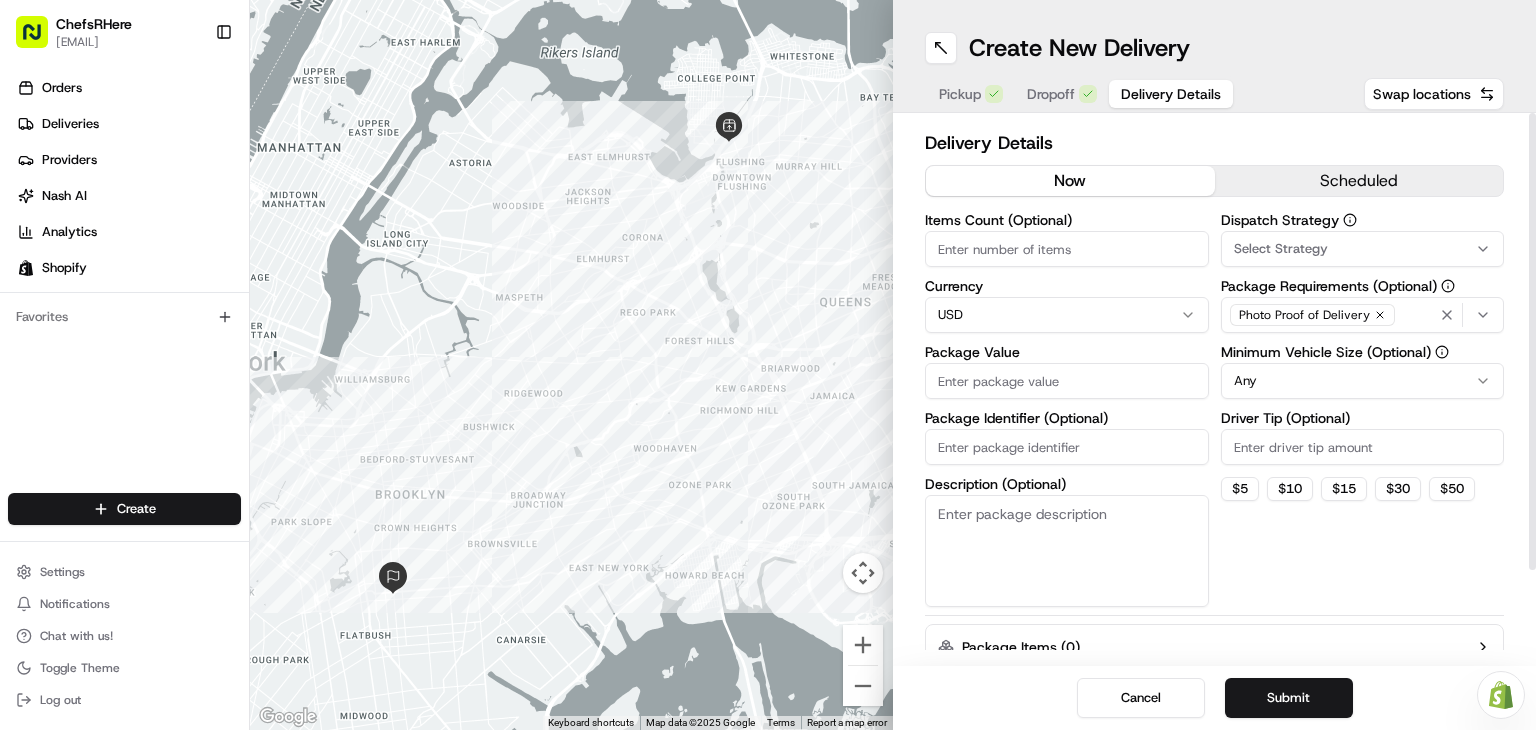 click on "Package Value" at bounding box center [1067, 381] 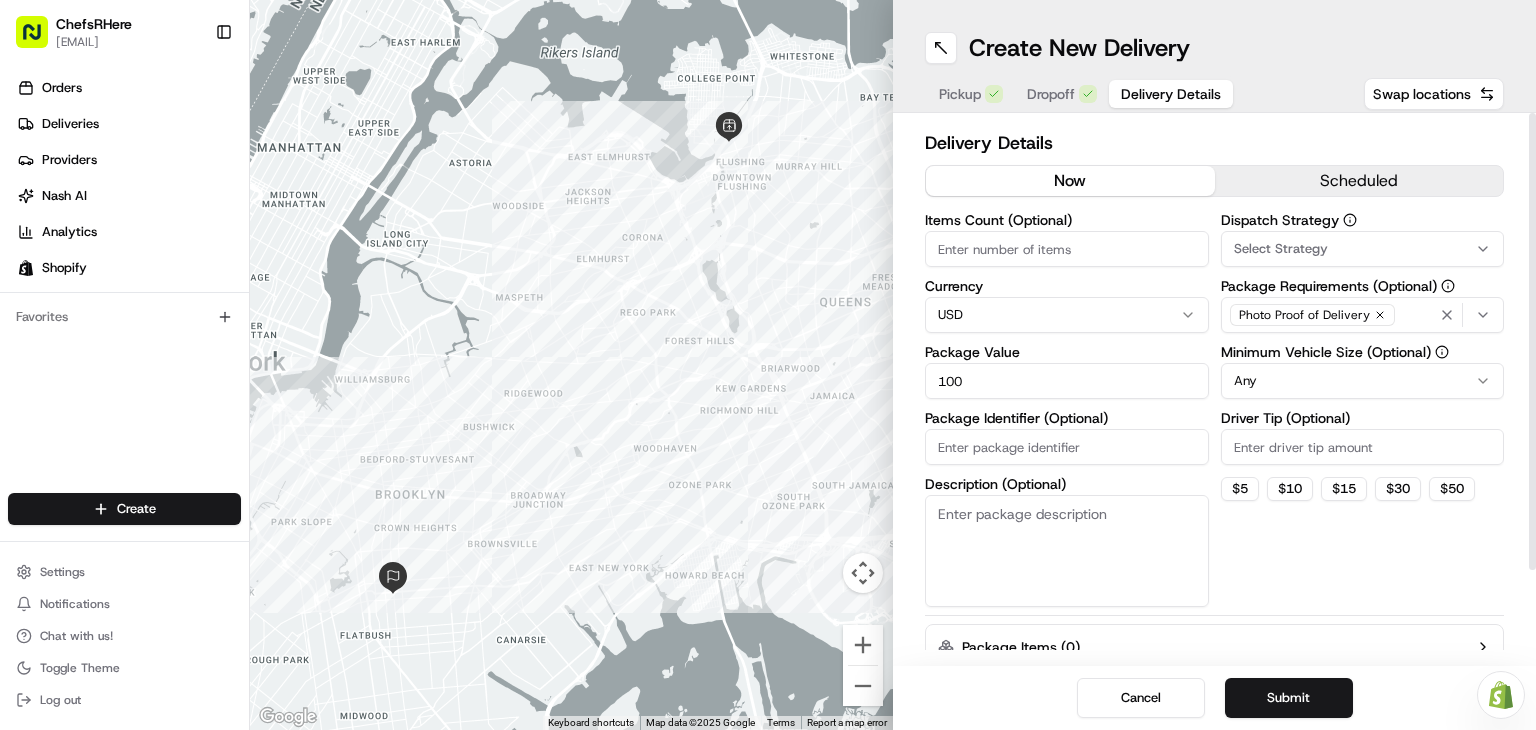 type on "100" 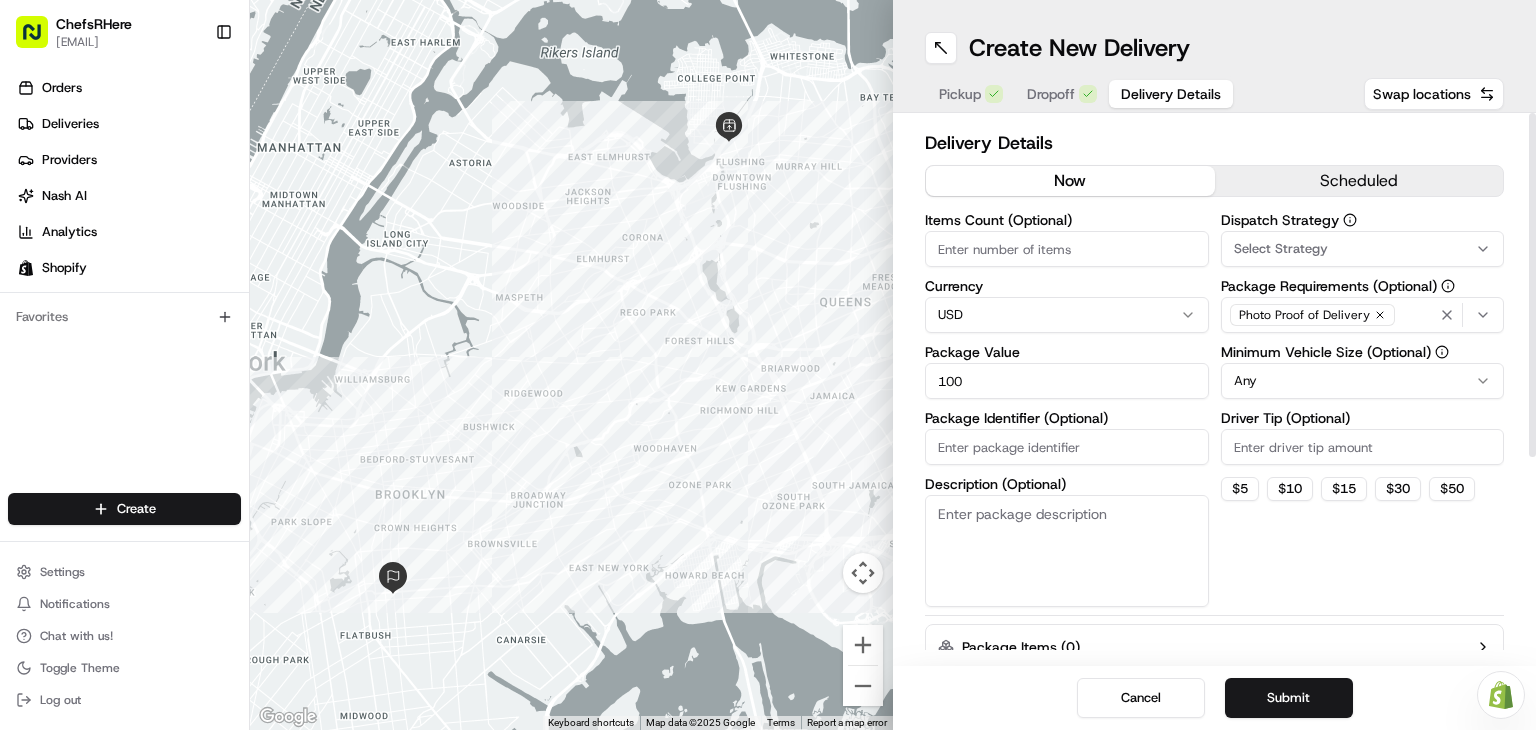 click on "now" at bounding box center (1070, 181) 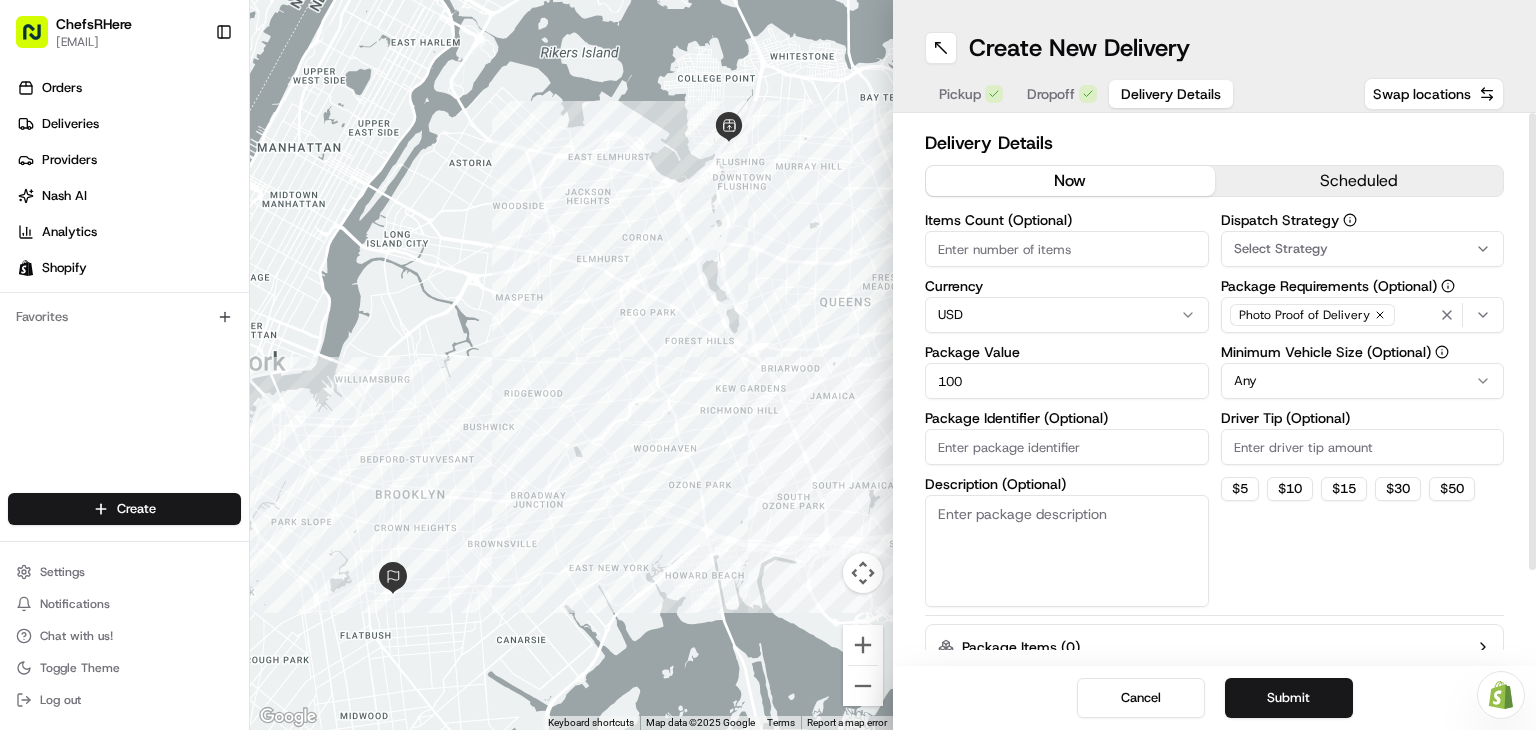 click on "Select Strategy" at bounding box center [1281, 249] 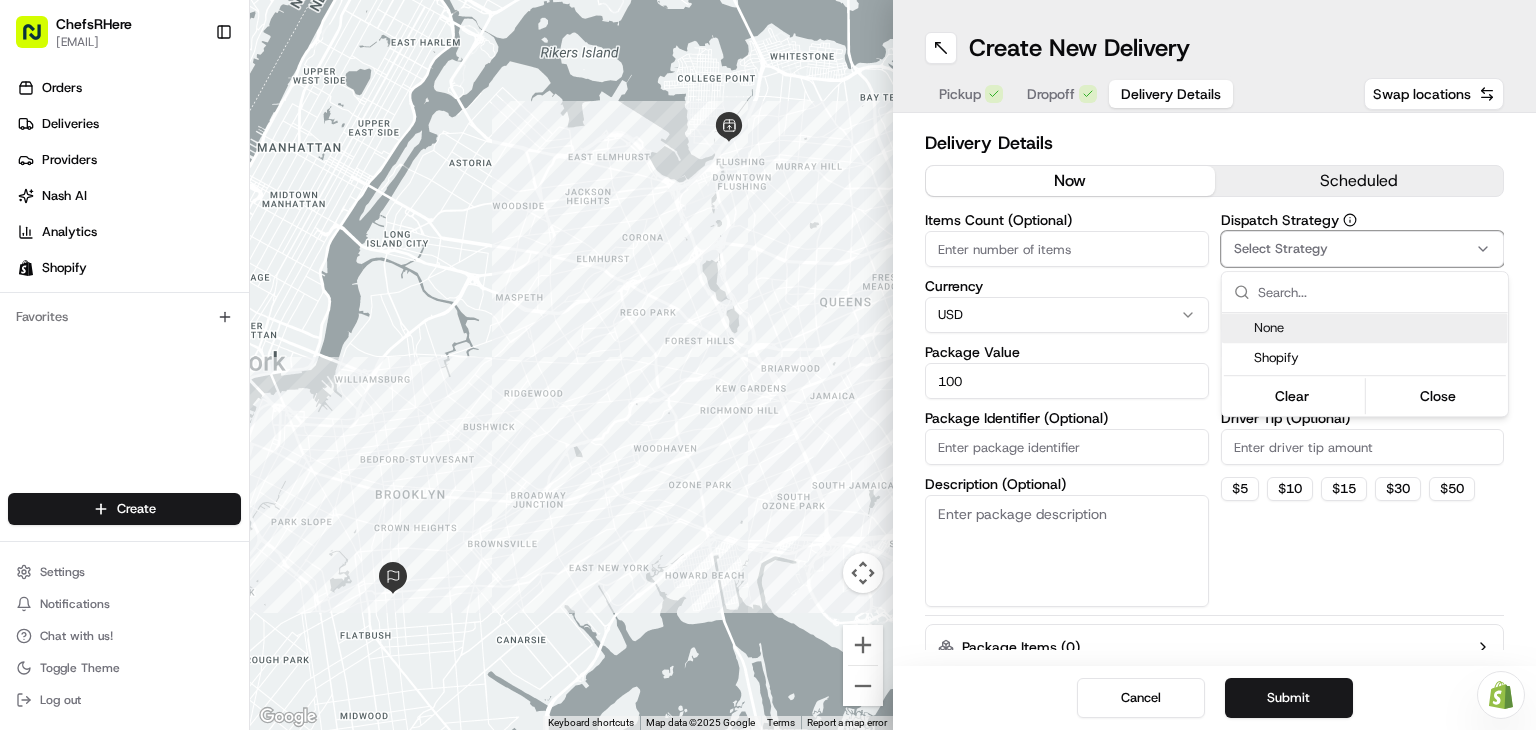 click on "None" at bounding box center (1377, 328) 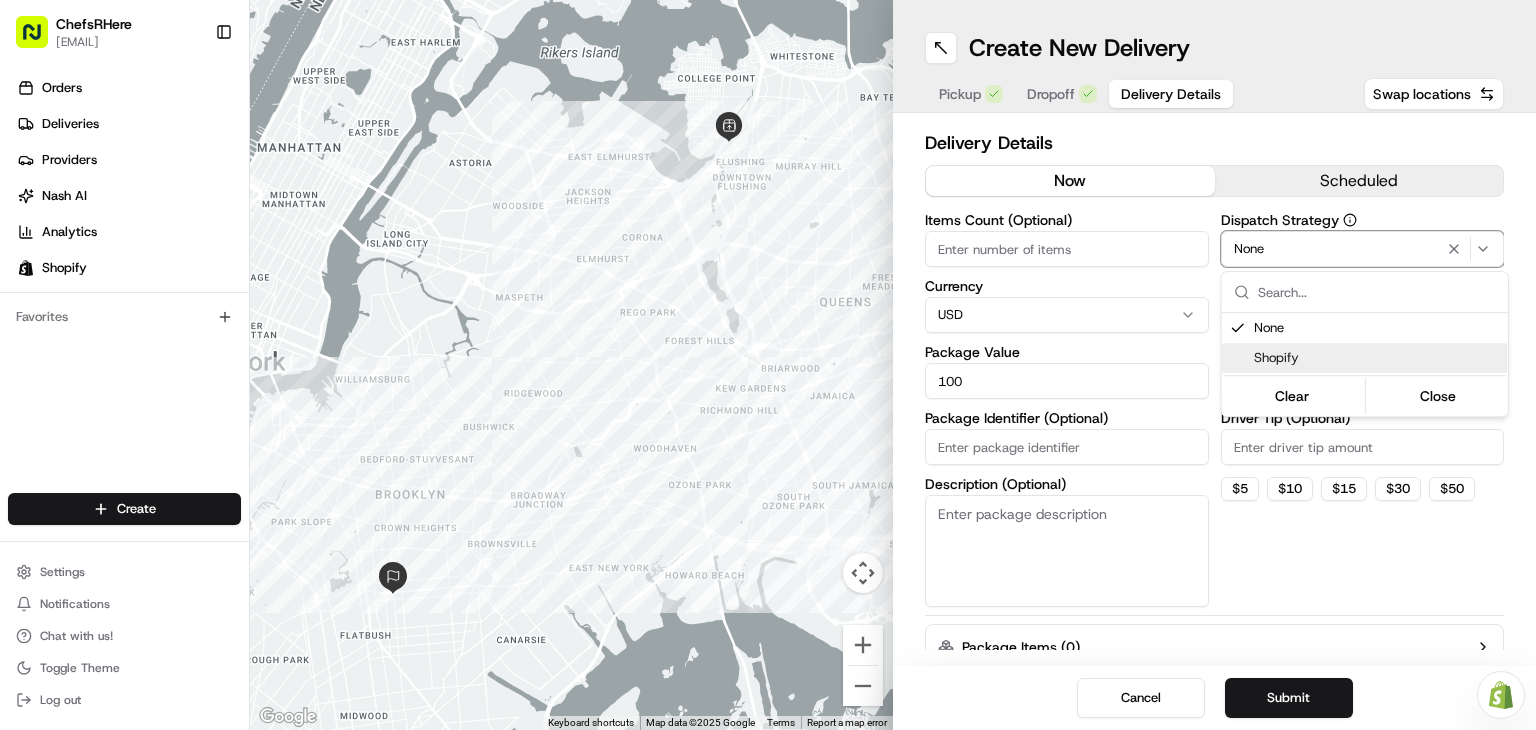 click on "ChefsRHere [EMAIL] Toggle Sidebar Orders Deliveries Providers Nash AI Analytics Shopify Favorites Main Menu Members & Organization Organization Users Roles Preferences Customization Tracking Orchestration Automations Locations Pickup Locations Dropoff Locations Billing Billing Refund Requests Integrations Notification Triggers Webhooks API Keys Request Logs Create Settings Notifications Chat with us! Toggle Theme Log out Need help with your Shopify Onboarding? Reach out to Support by clicking this button! ← Move left → Move right ↑ Move up ↓ Move down + Zoom in - Zoom out Home Jump left by 75% End Jump right by 75% Page Up Jump up by 75% Page Down Jump down by 75% Keyboard shortcuts Map Data Map data ©2025 Google Map data ©2025 Google 2 km Click to toggle between metric and imperial units Terms Report a map error Create New Delivery Pickup Dropoff Delivery Details Swap locations Delivery Details now scheduled Items Count (Optional) Currency USD Package Value $" at bounding box center (768, 365) 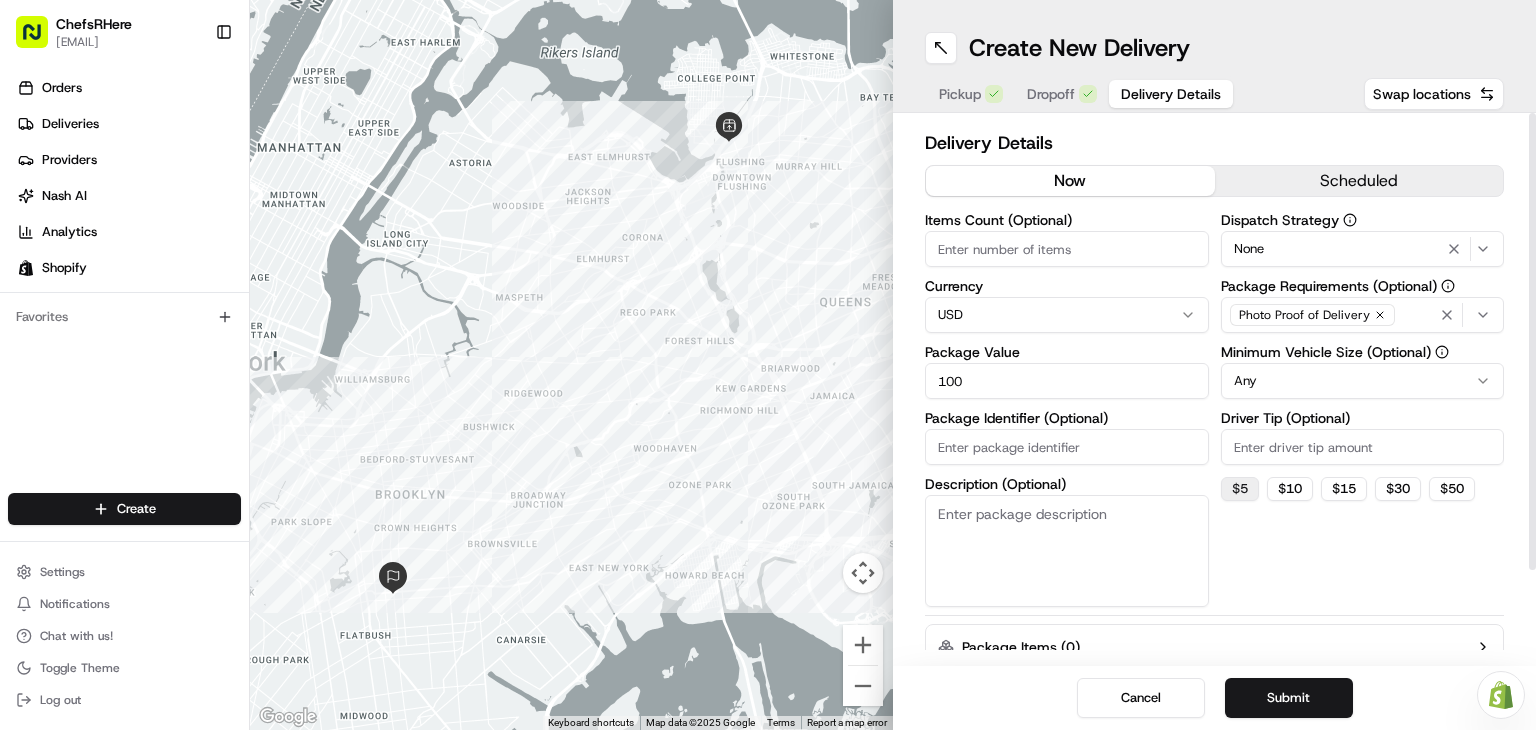 click on "$ 5" at bounding box center (1240, 489) 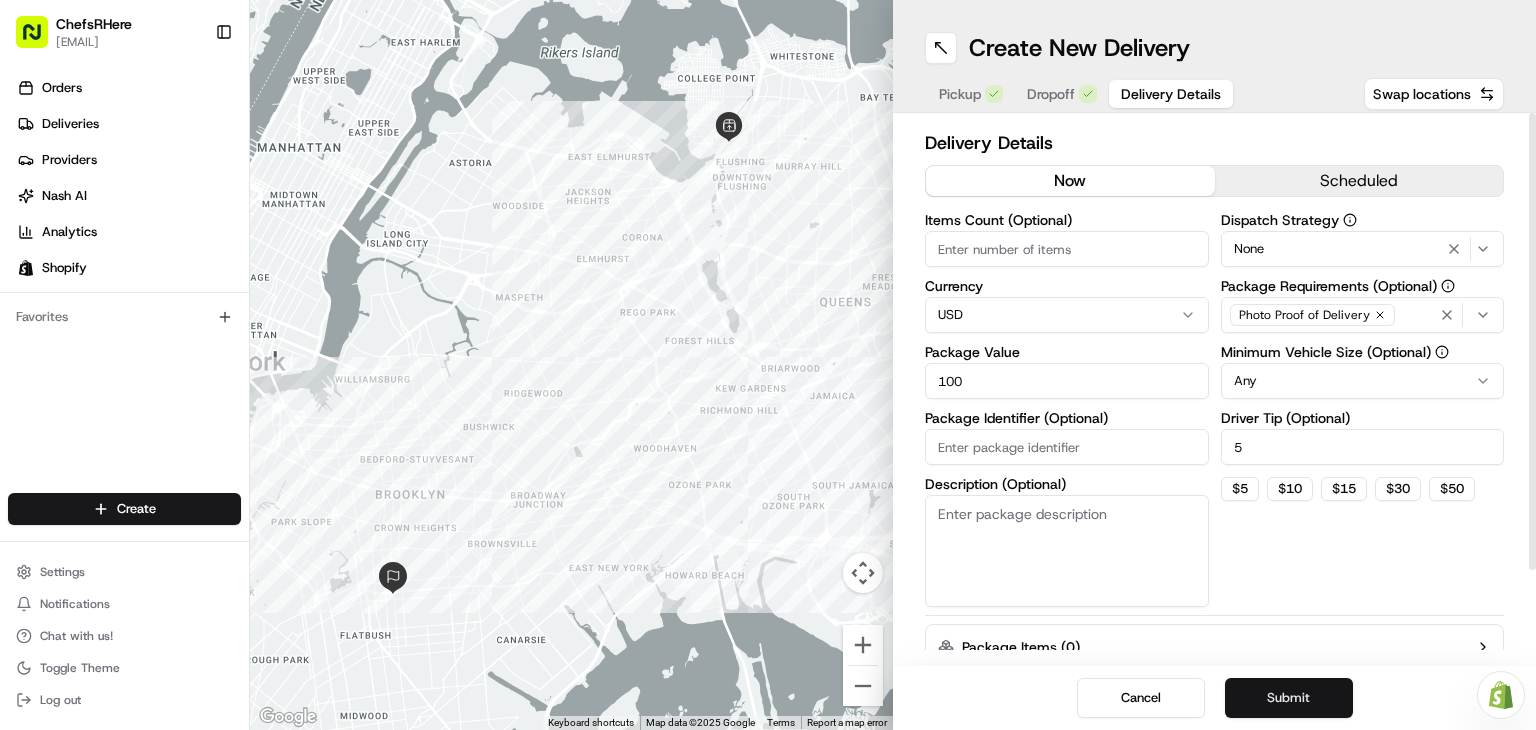 click on "Submit" at bounding box center (1289, 698) 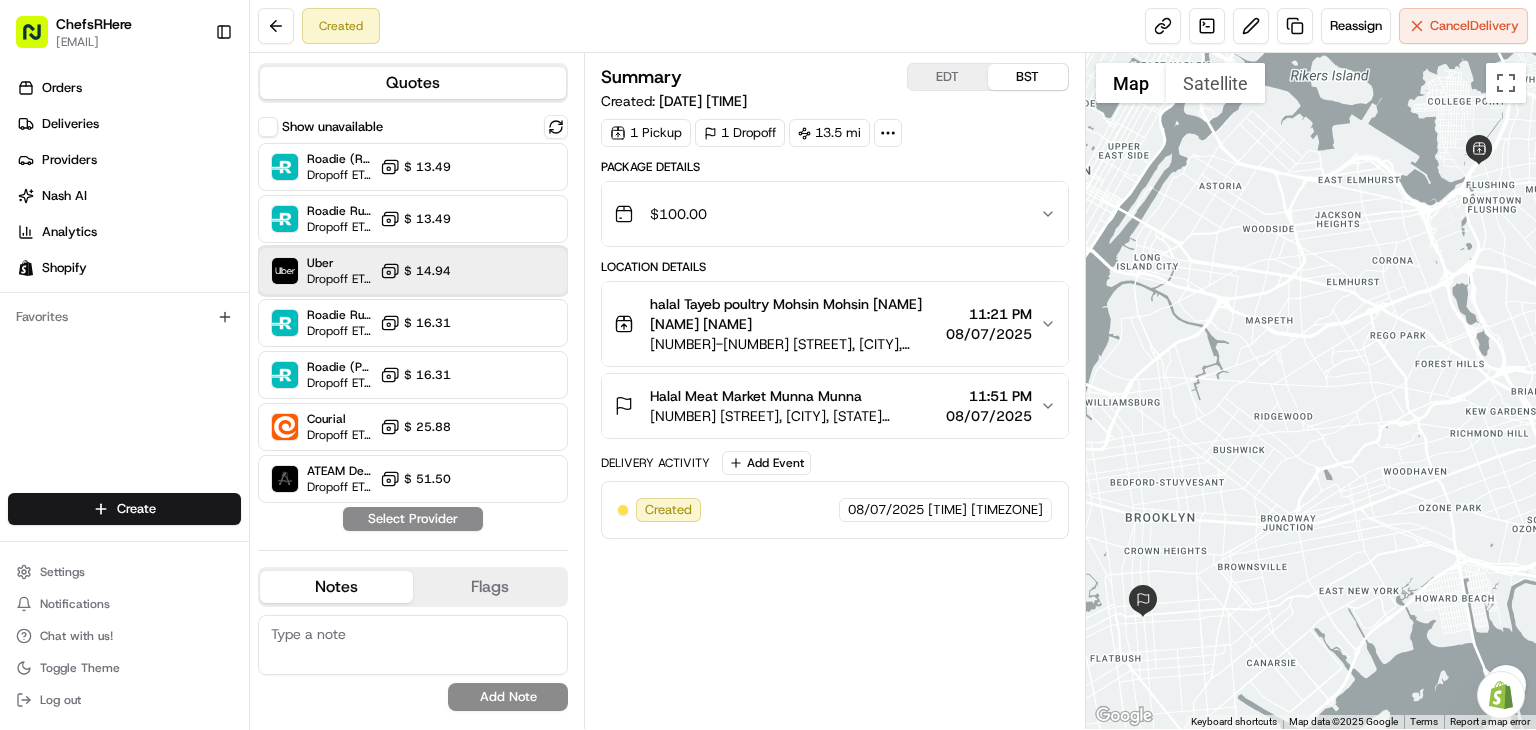 click on "Uber Dropoff ETA 1 hour $ 14.94" at bounding box center (413, 271) 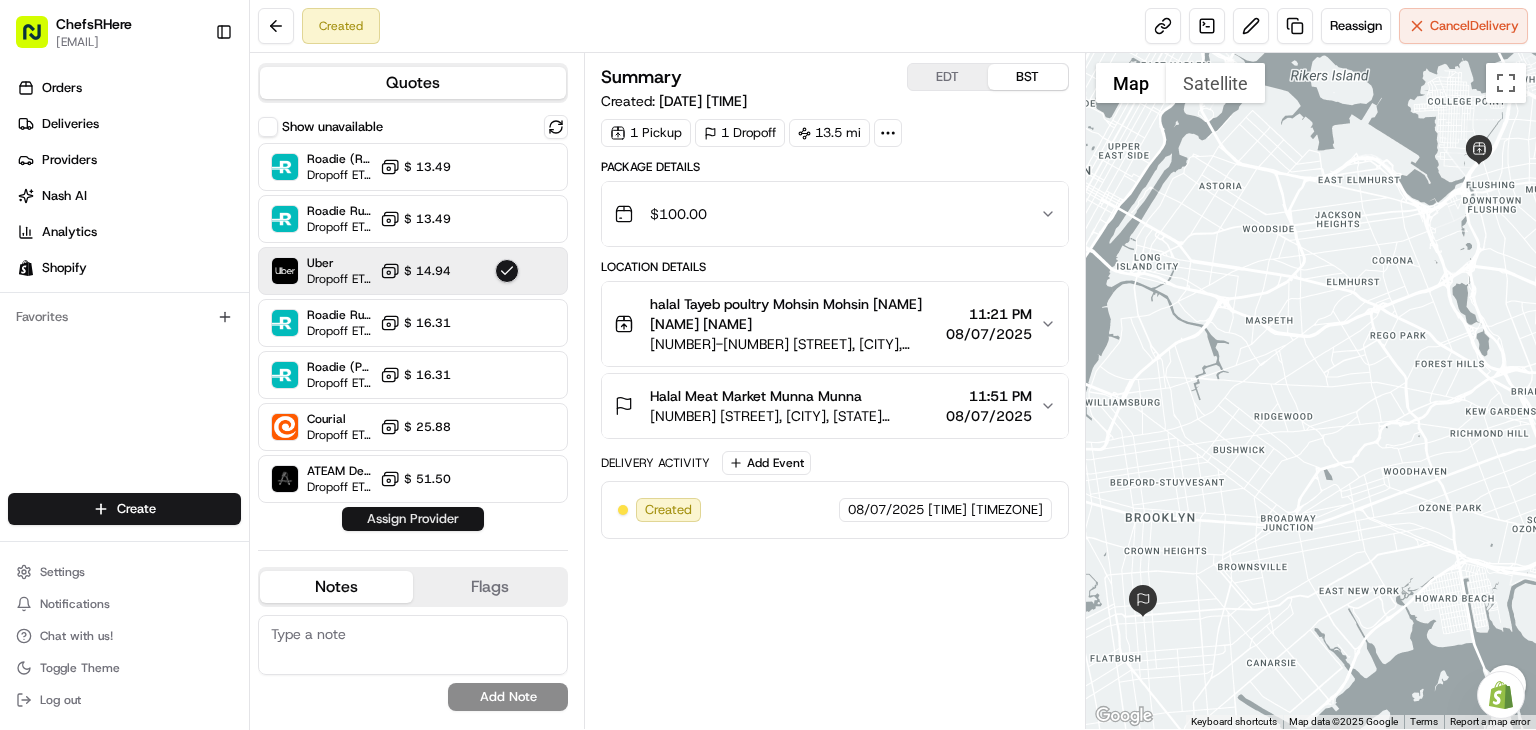 click on "Assign Provider" at bounding box center (413, 519) 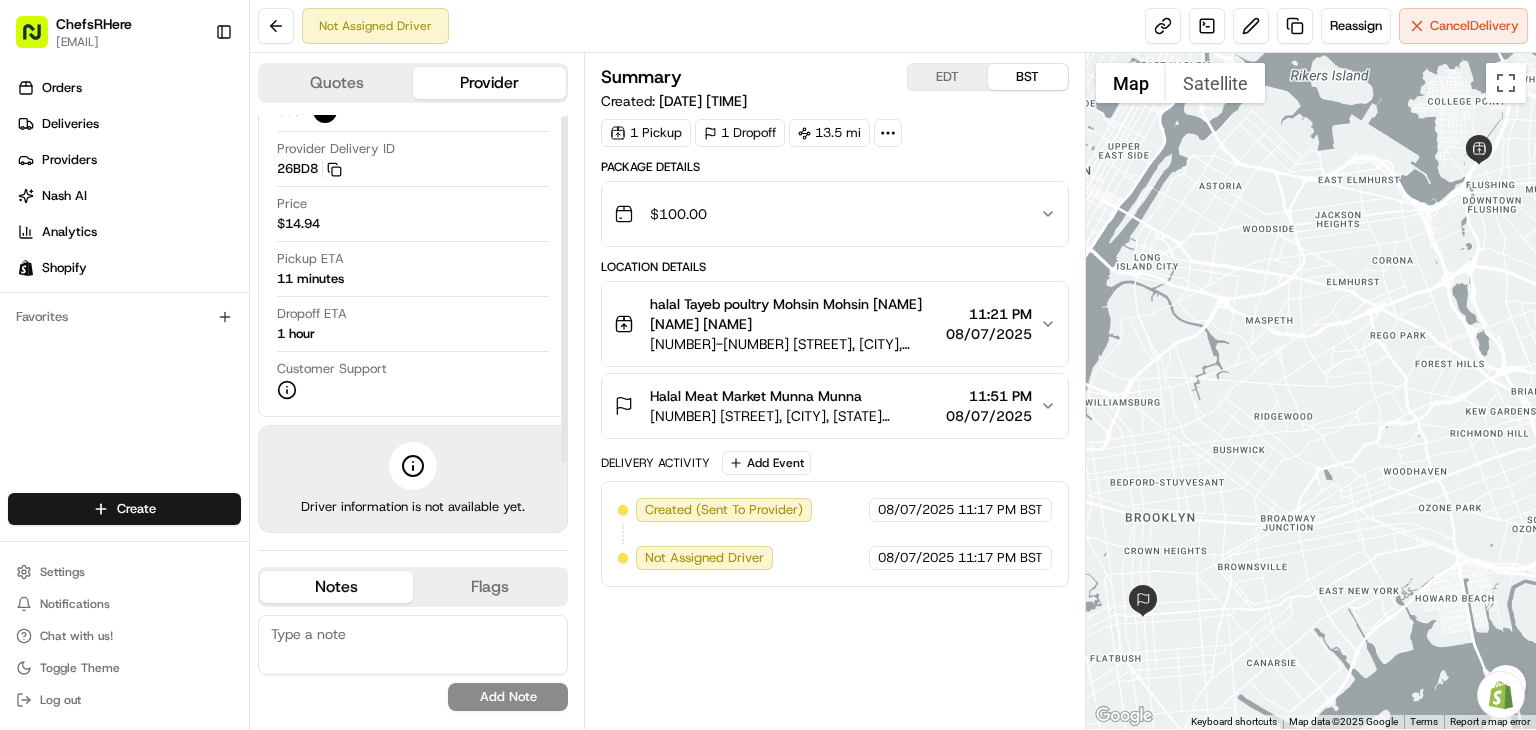 scroll, scrollTop: 88, scrollLeft: 0, axis: vertical 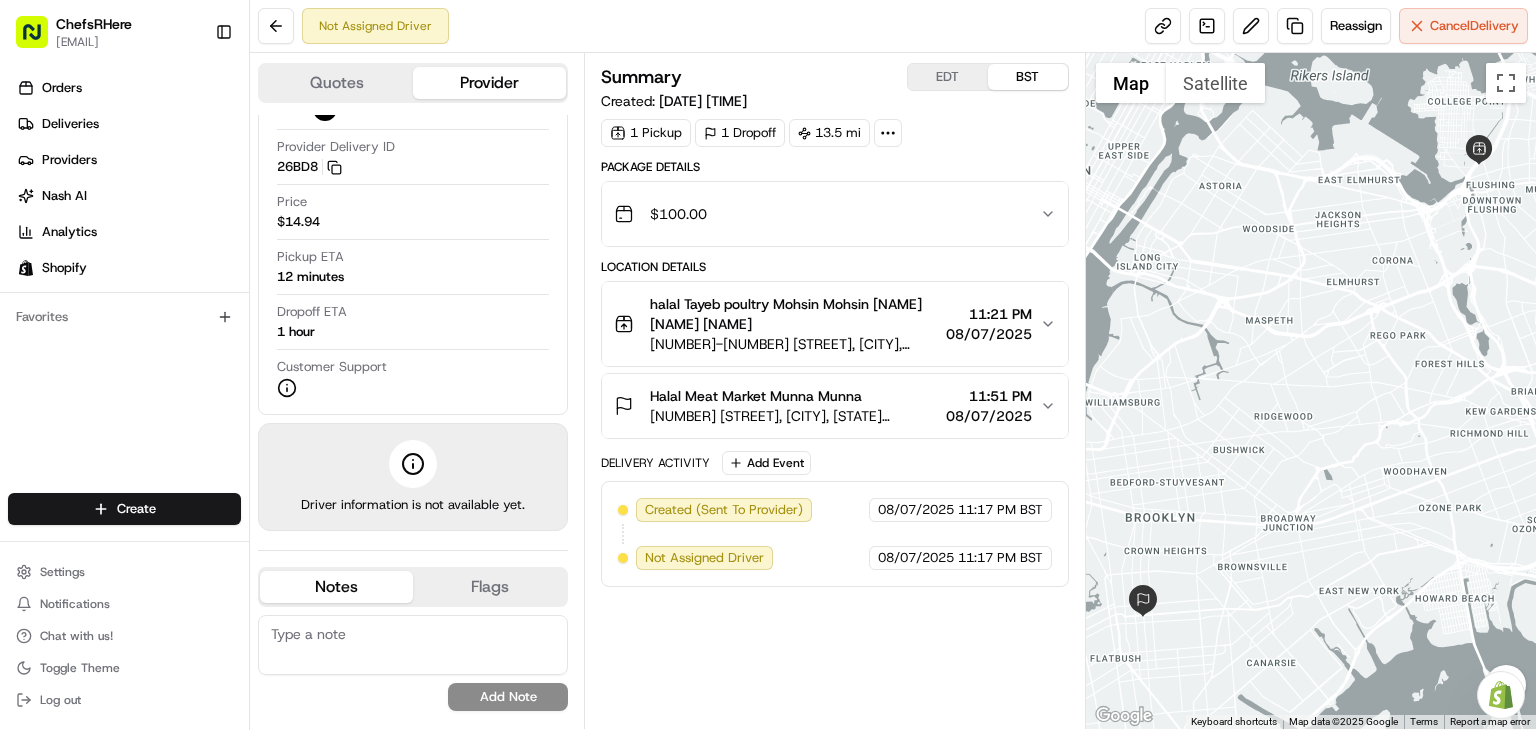 click on "1   Pickup" at bounding box center [646, 133] 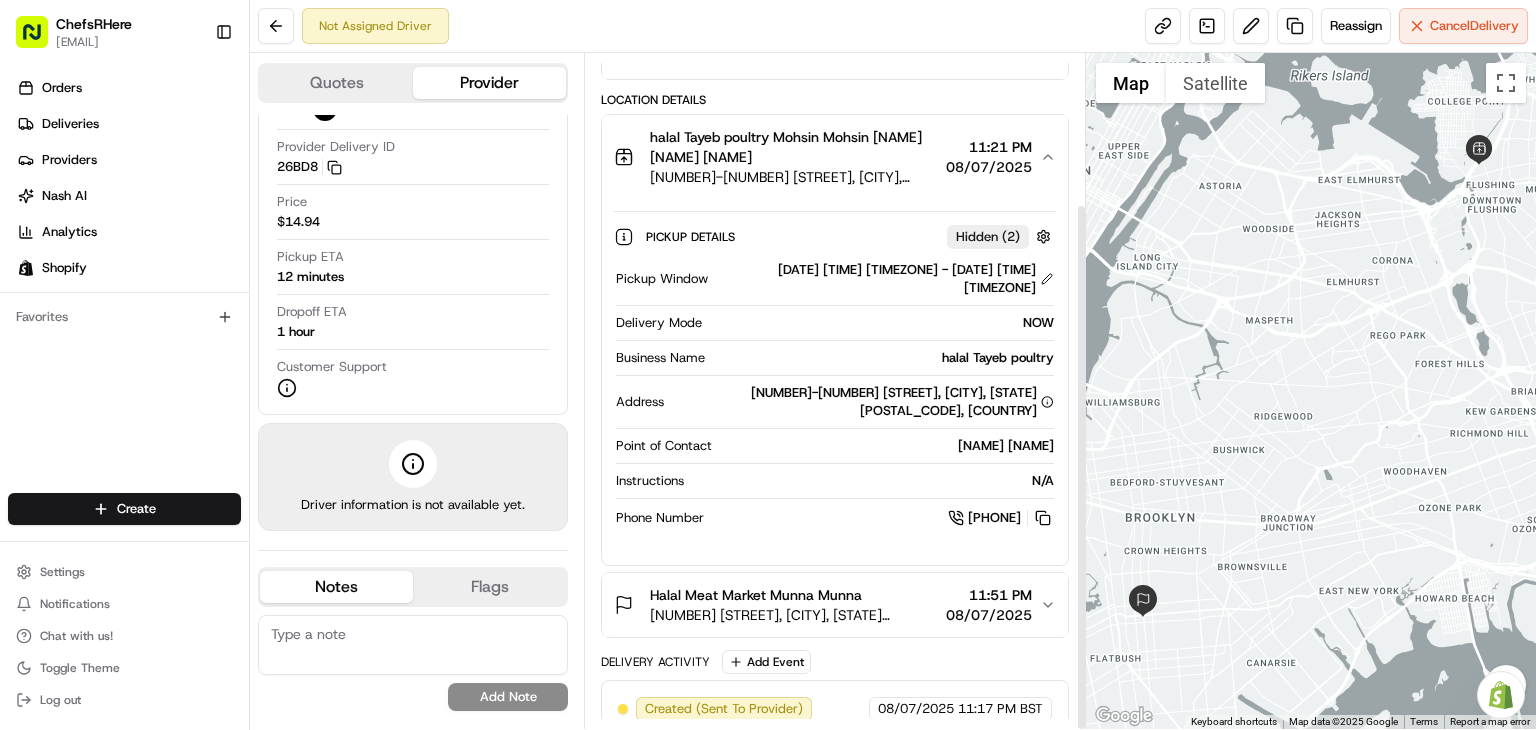 scroll, scrollTop: 192, scrollLeft: 0, axis: vertical 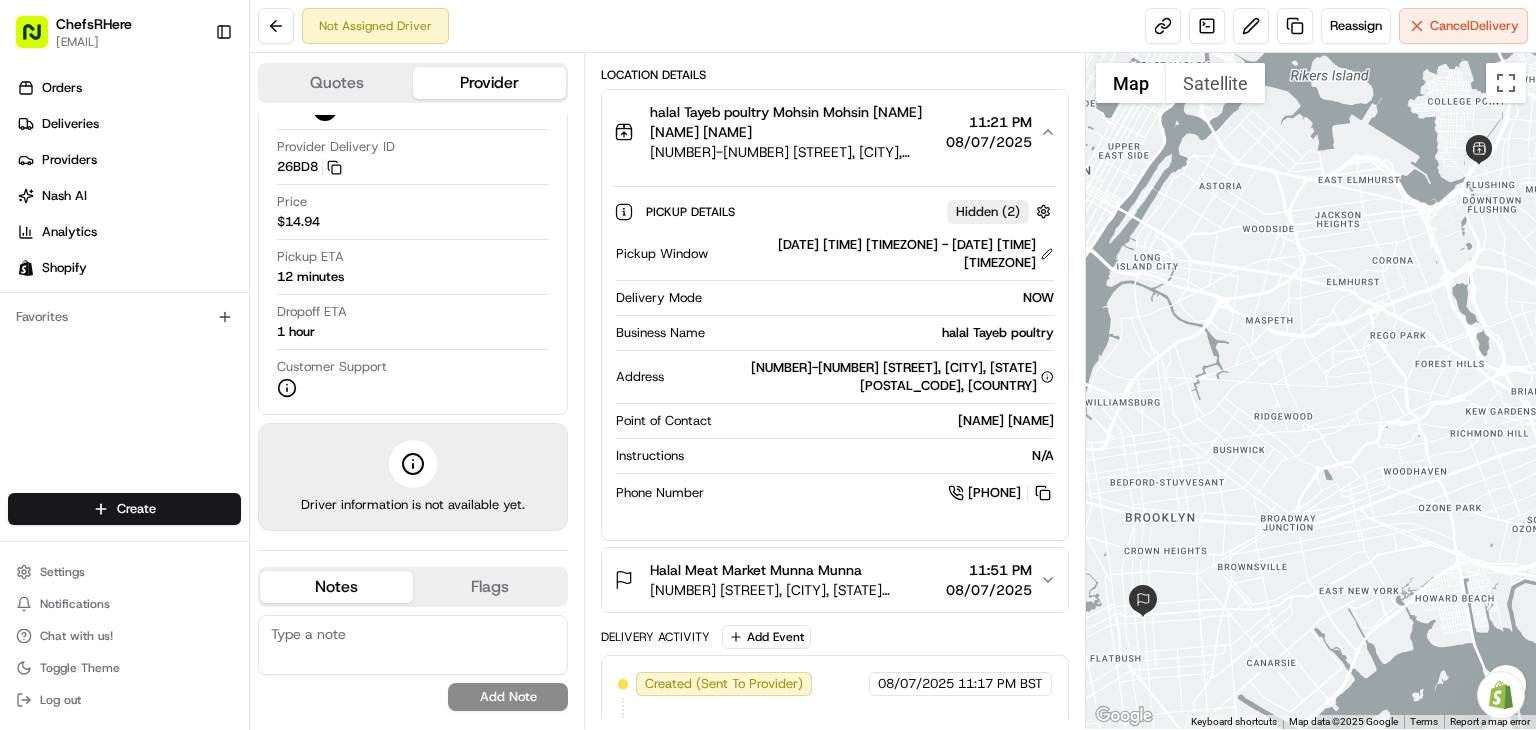 click on "[NUMBER] [STREET], [CITY], [STATE] [POSTAL_CODE], [COUNTRY]" at bounding box center [794, 590] 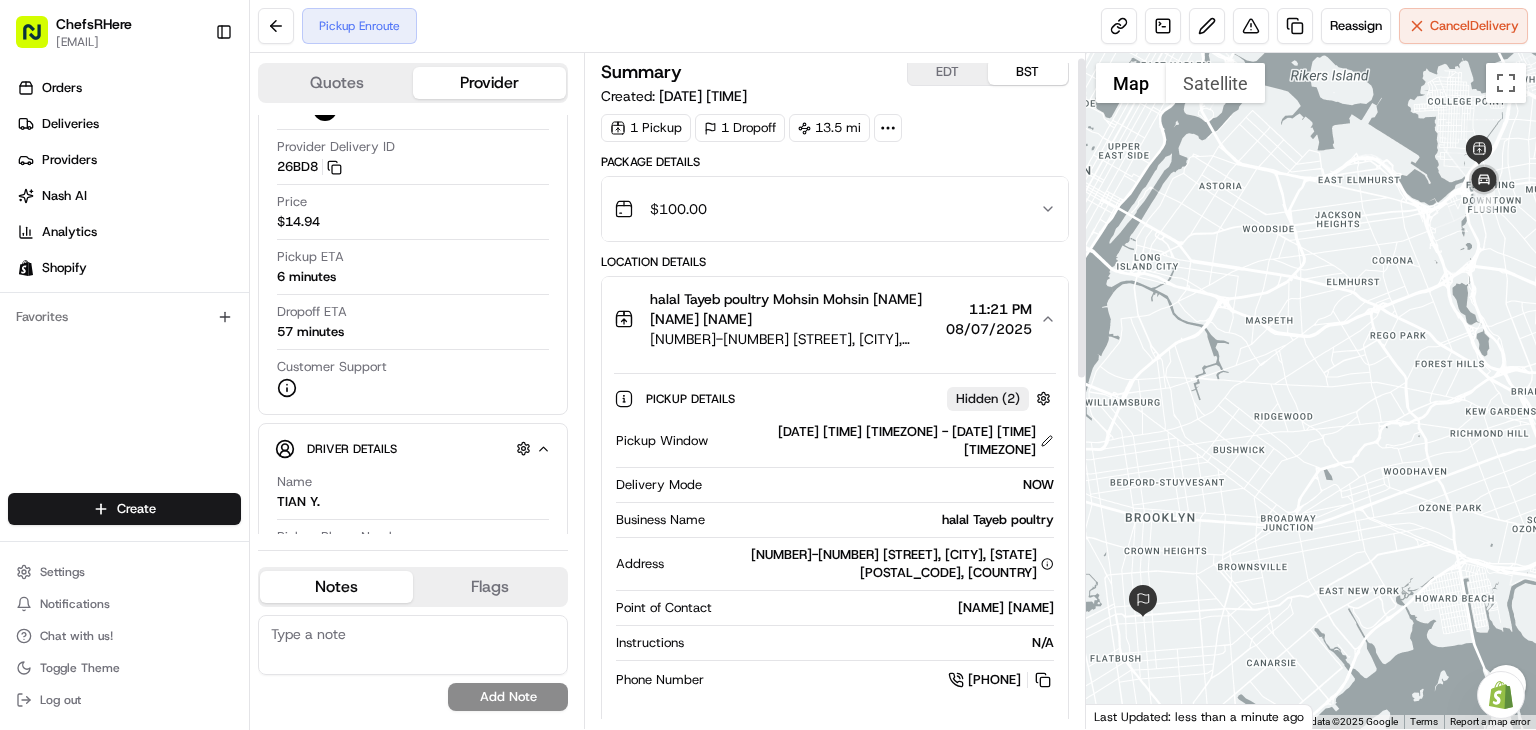 scroll, scrollTop: 0, scrollLeft: 0, axis: both 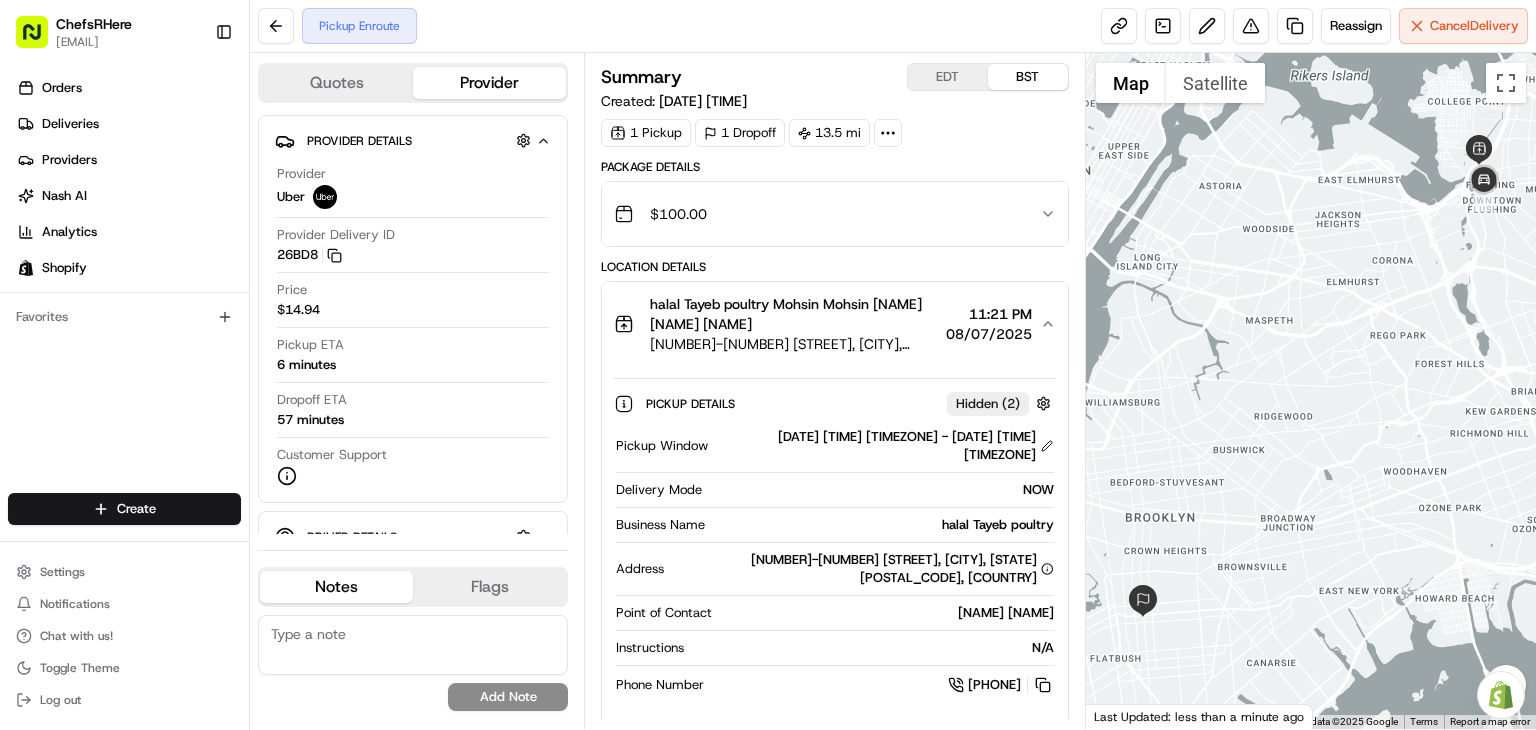 click on "Pickup Enroute Reassign Cancel  Delivery" at bounding box center [893, 26] 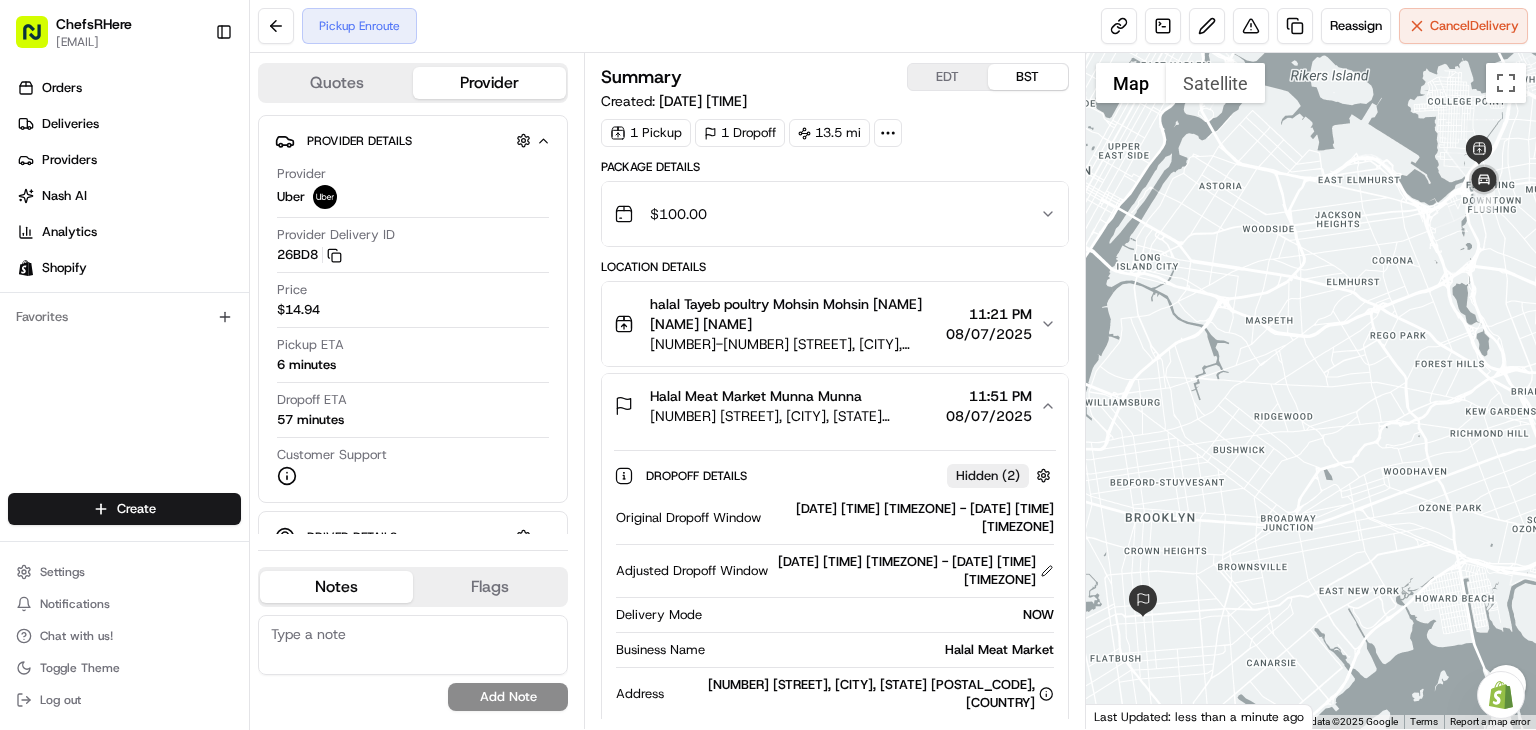 click on "halal Tayeb poultry Mohsin Mohsin [NAME] [NAME] [NAME]" at bounding box center [794, 314] 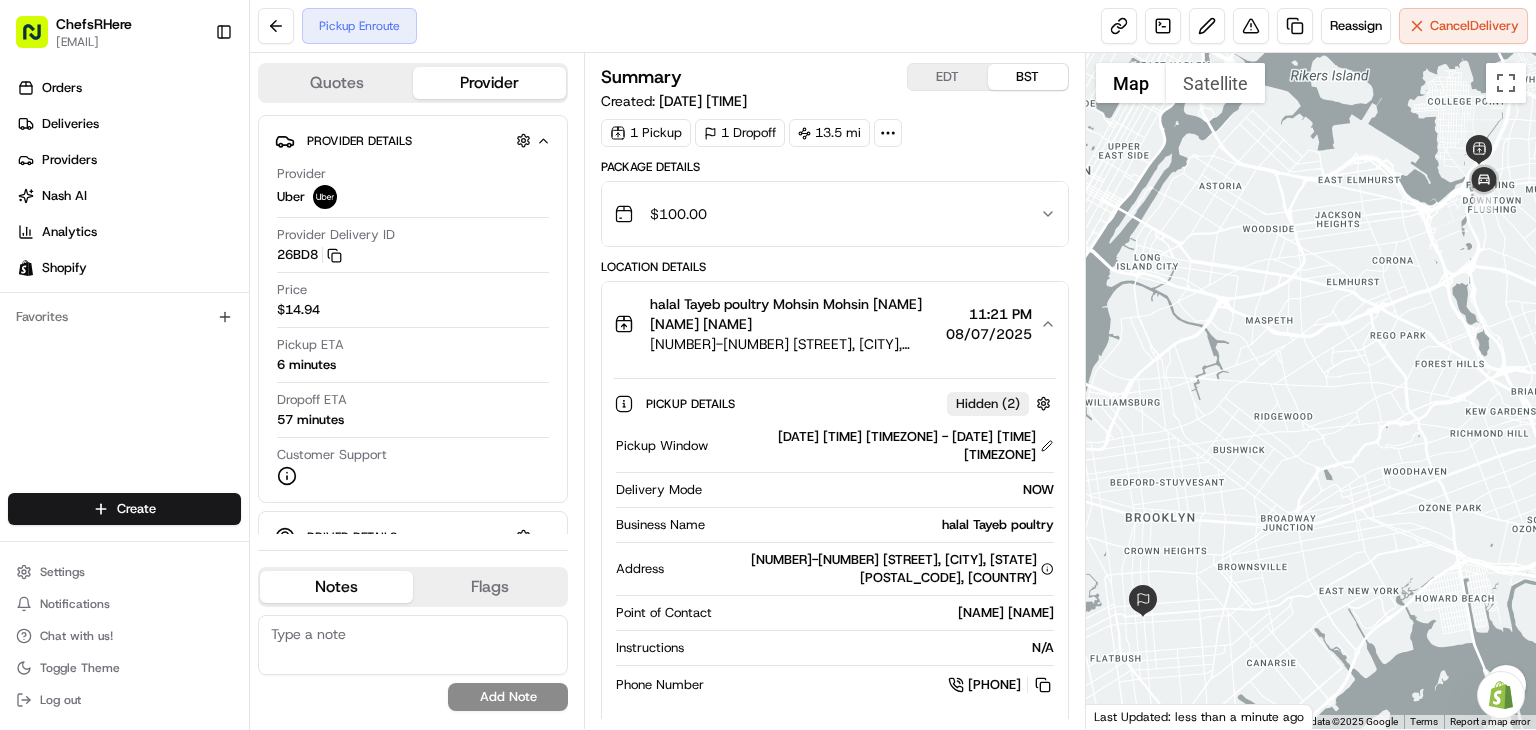 click on "halal Tayeb poultry Mohsin Mohsin [NAME] [NAME] [NAME]" at bounding box center (794, 314) 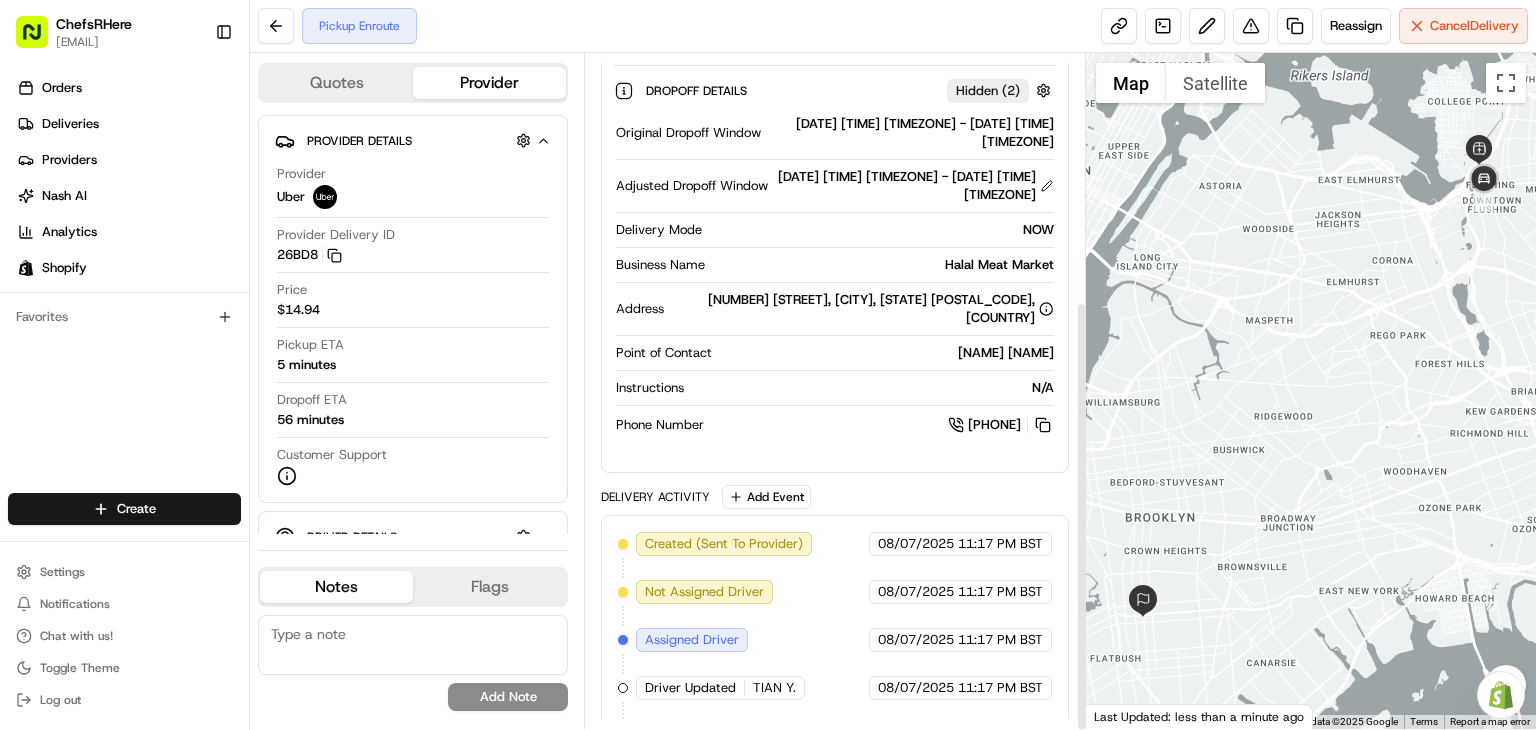 scroll, scrollTop: 388, scrollLeft: 0, axis: vertical 